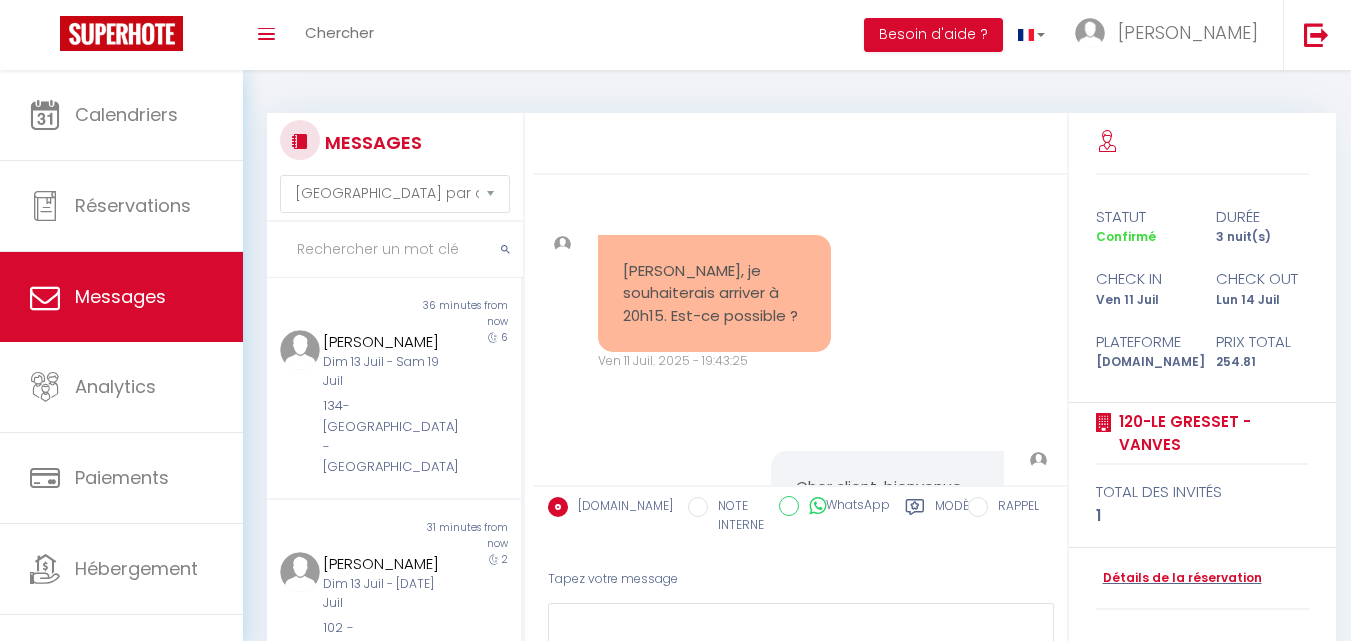 select on "message" 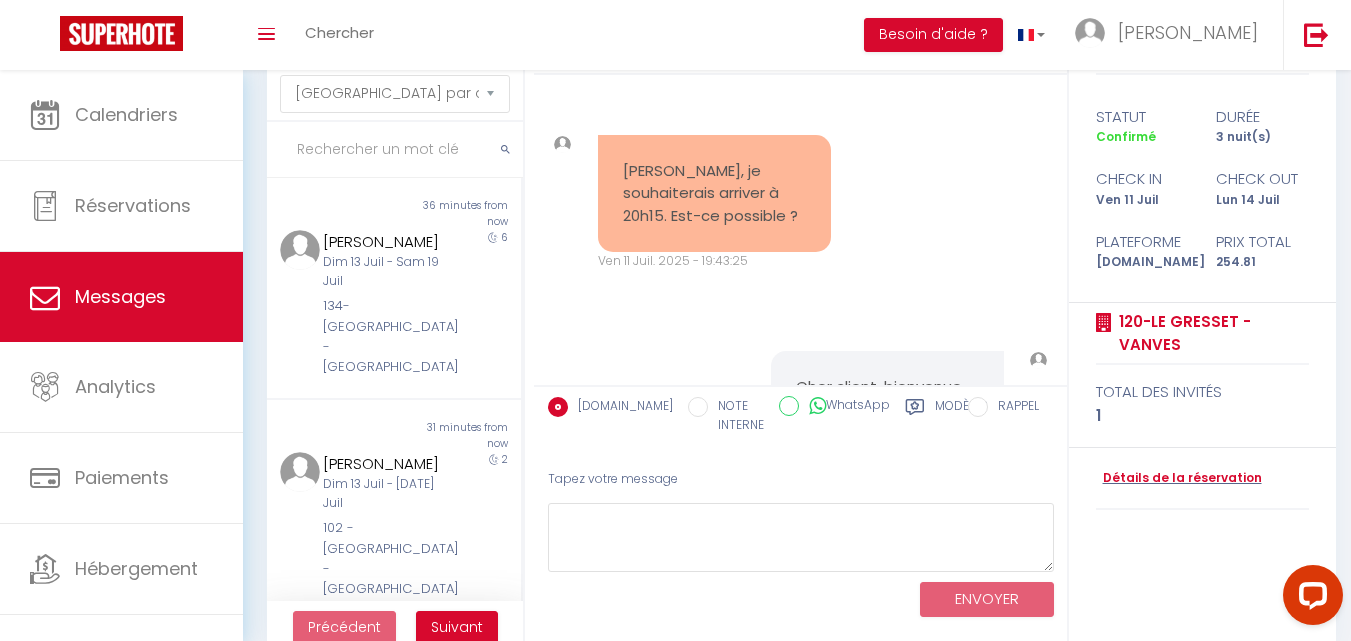 scroll, scrollTop: 0, scrollLeft: 0, axis: both 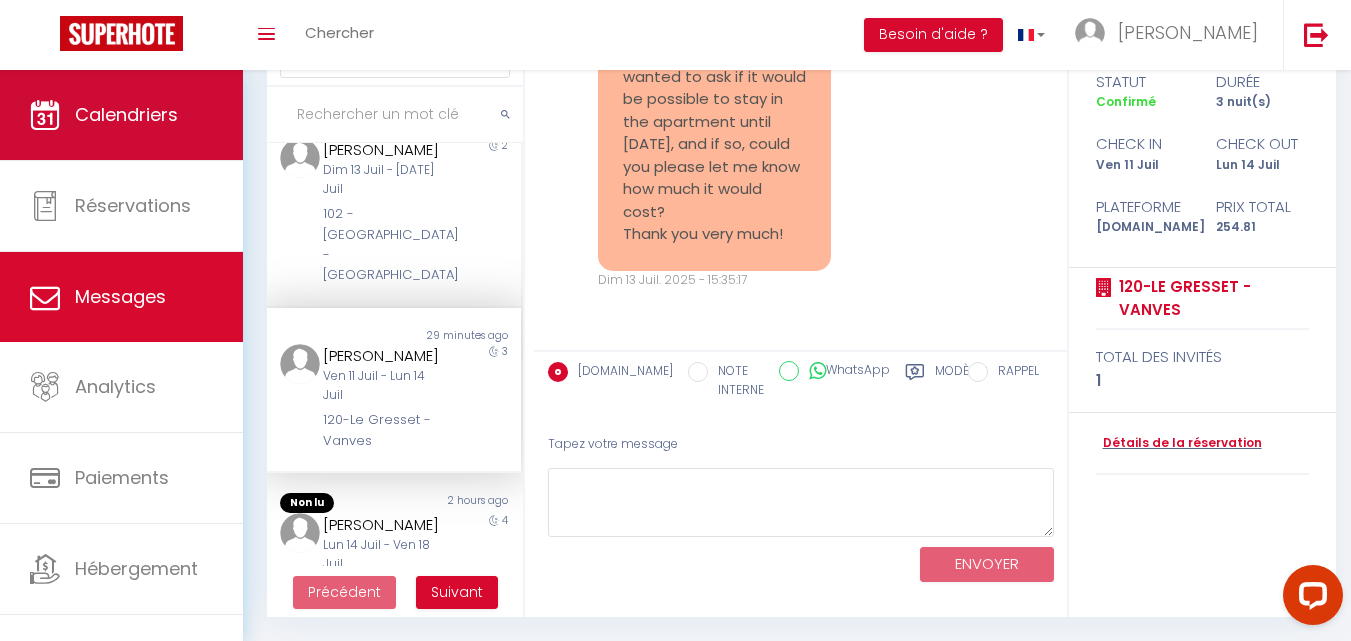 click on "Calendriers" at bounding box center [126, 114] 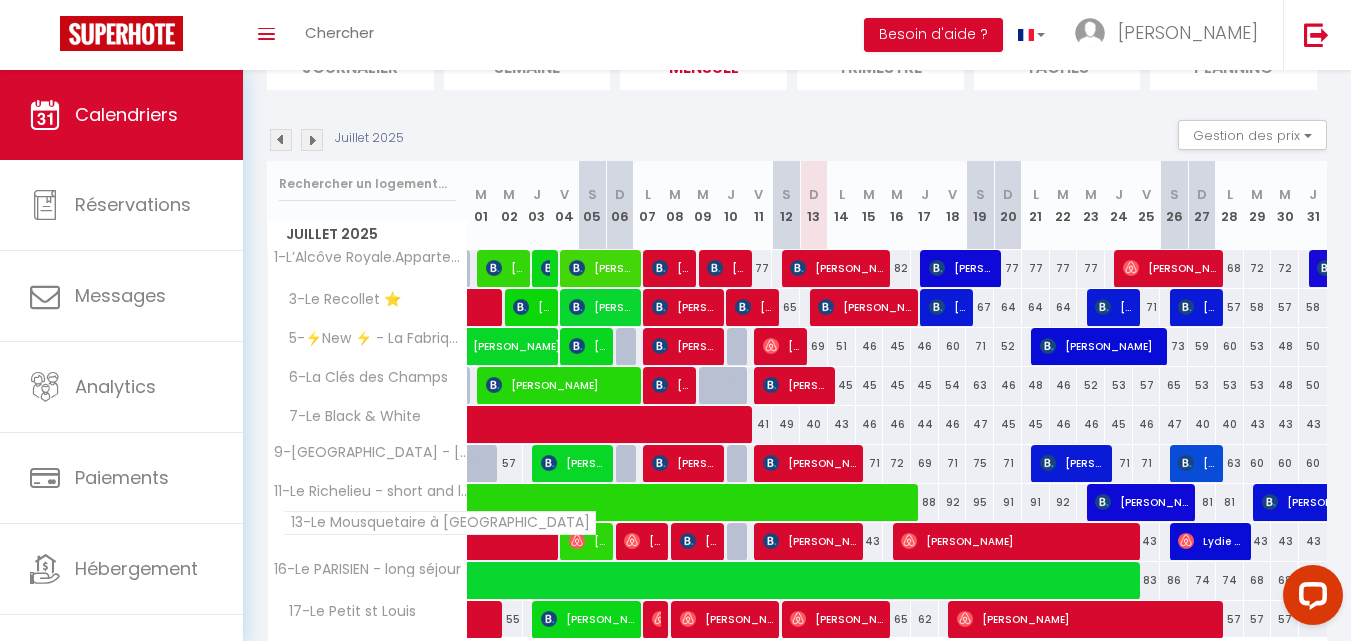 scroll, scrollTop: 298, scrollLeft: 0, axis: vertical 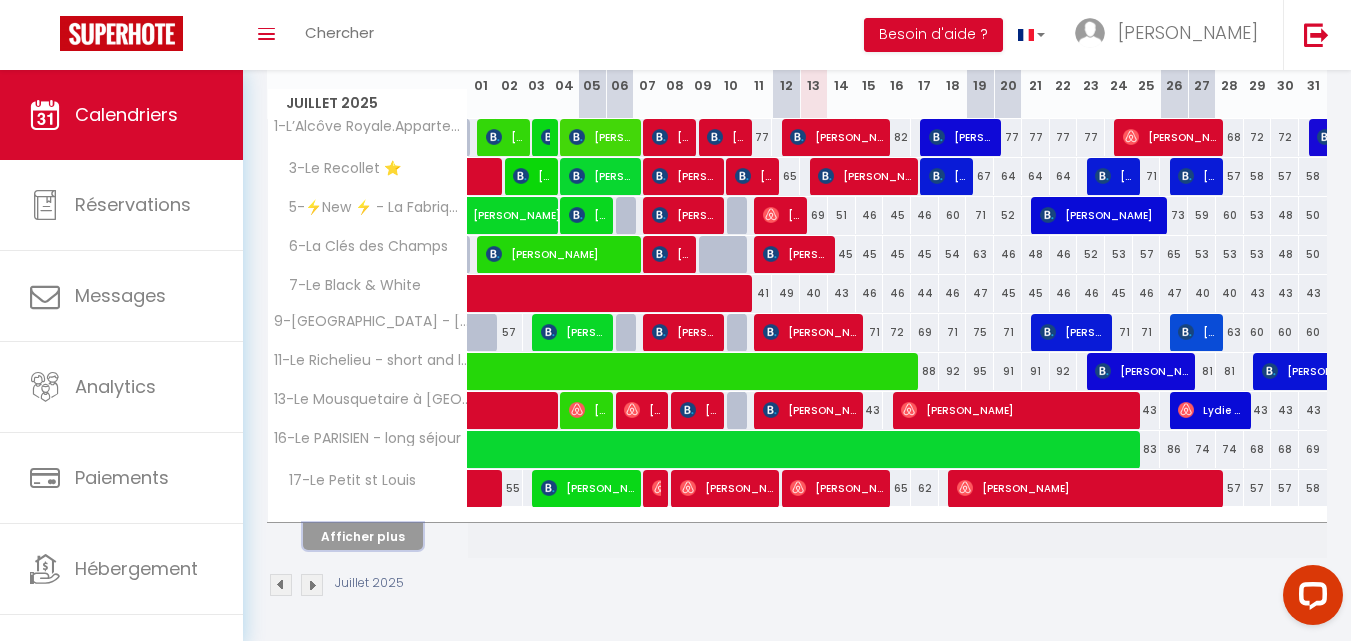 click on "Afficher plus" at bounding box center (363, 536) 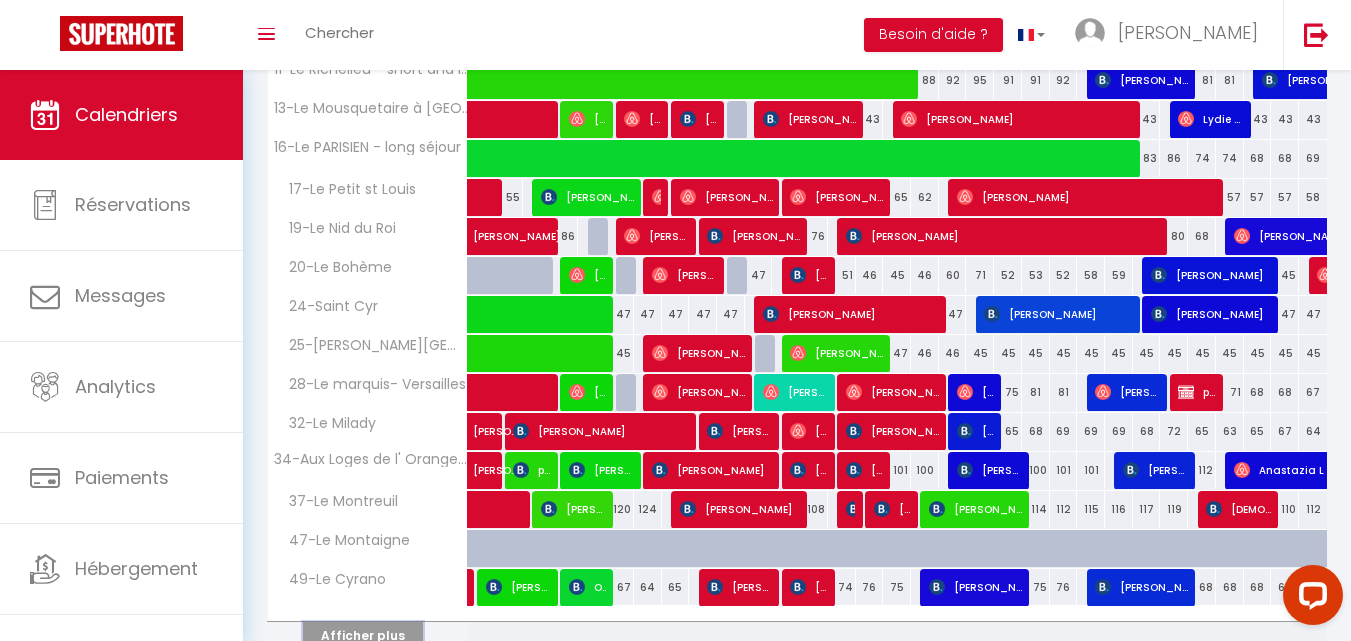 scroll, scrollTop: 688, scrollLeft: 0, axis: vertical 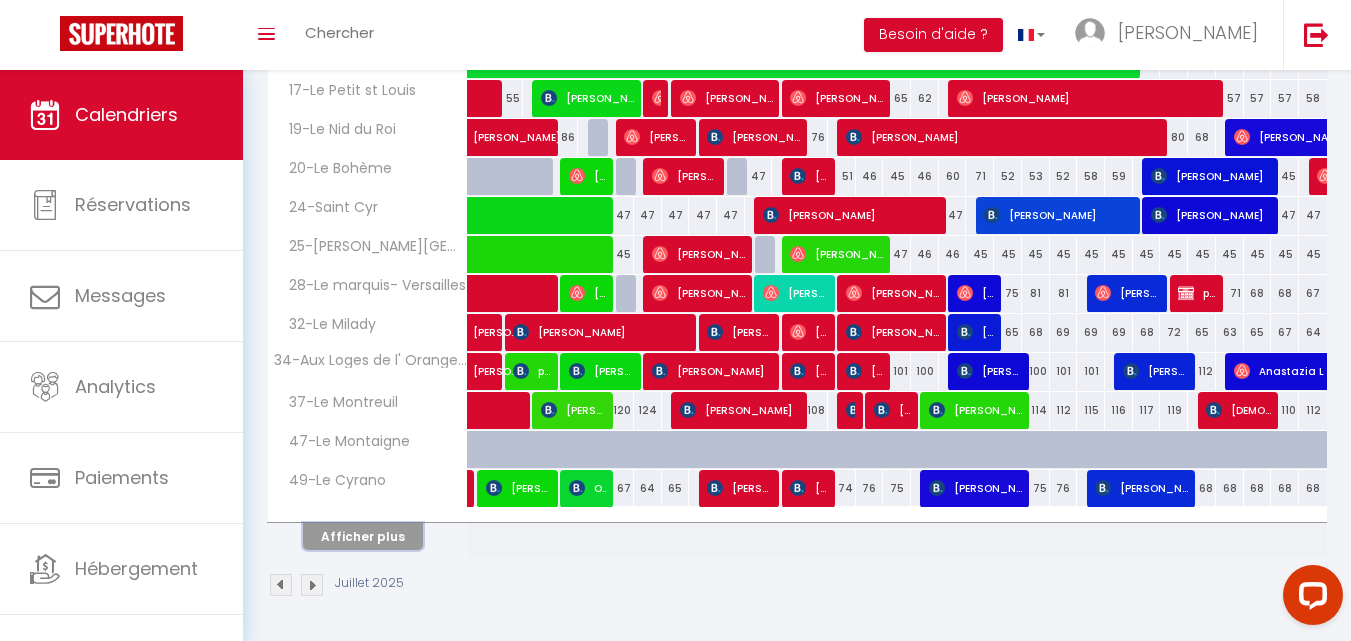 click on "Afficher plus" at bounding box center [363, 536] 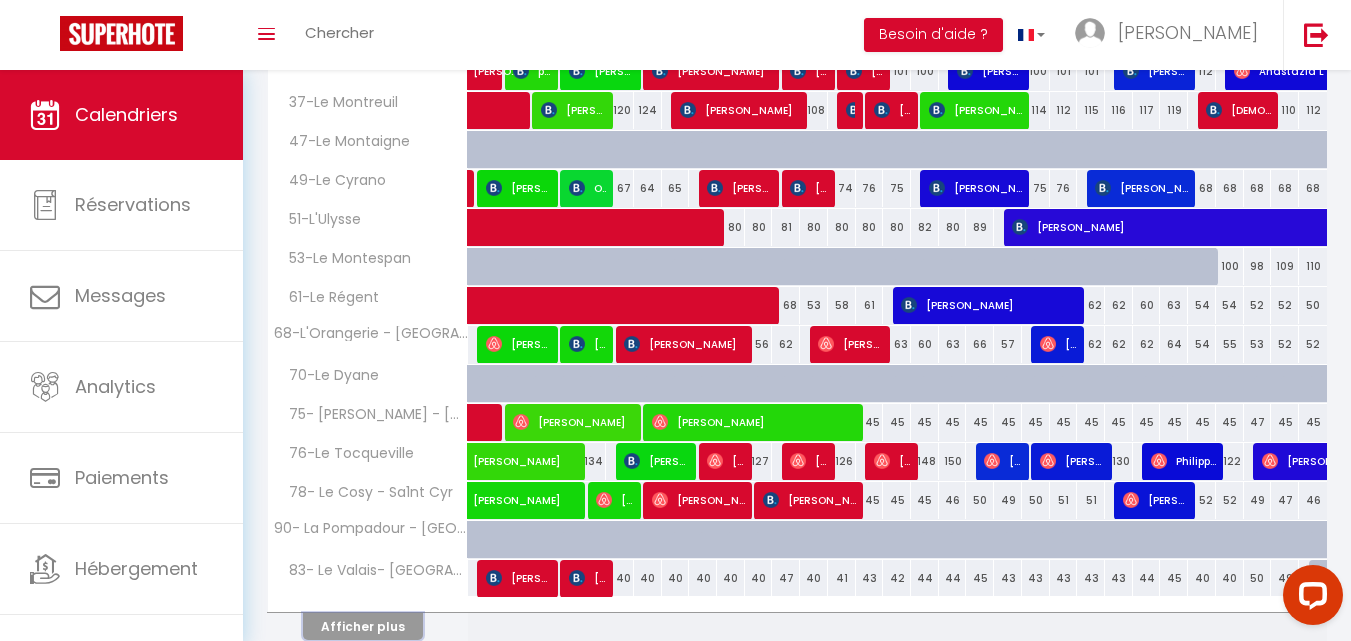 scroll, scrollTop: 1078, scrollLeft: 0, axis: vertical 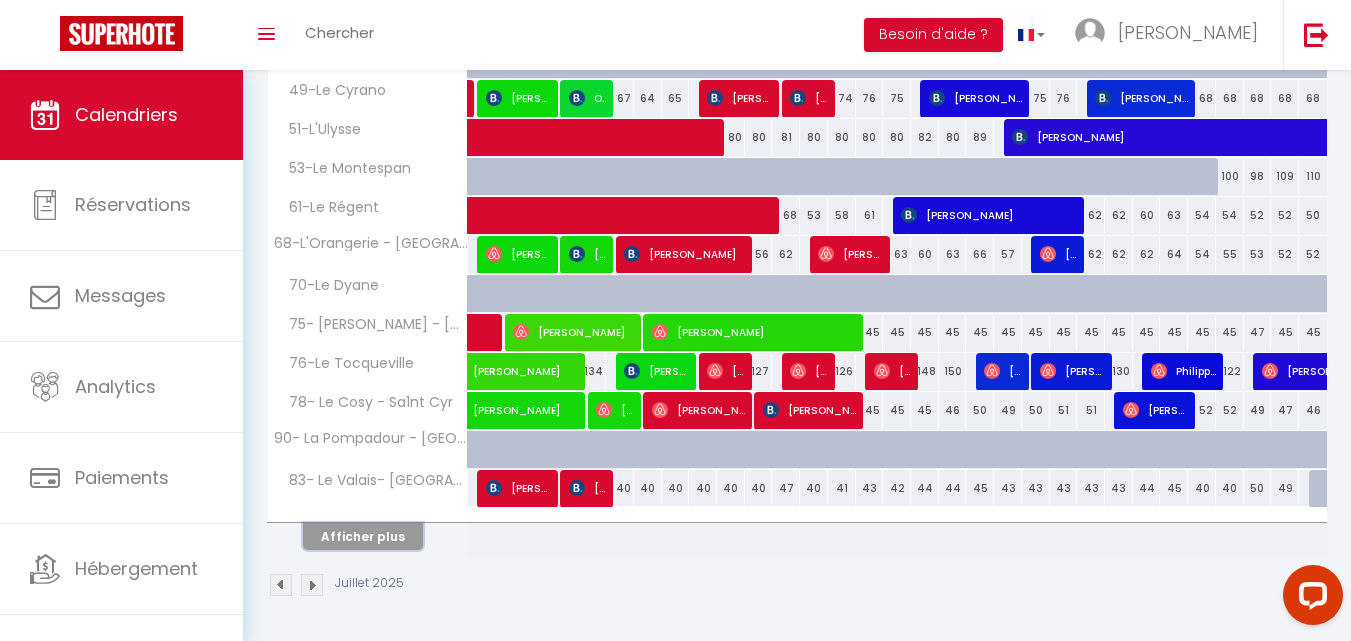 click on "Afficher plus" at bounding box center (363, 536) 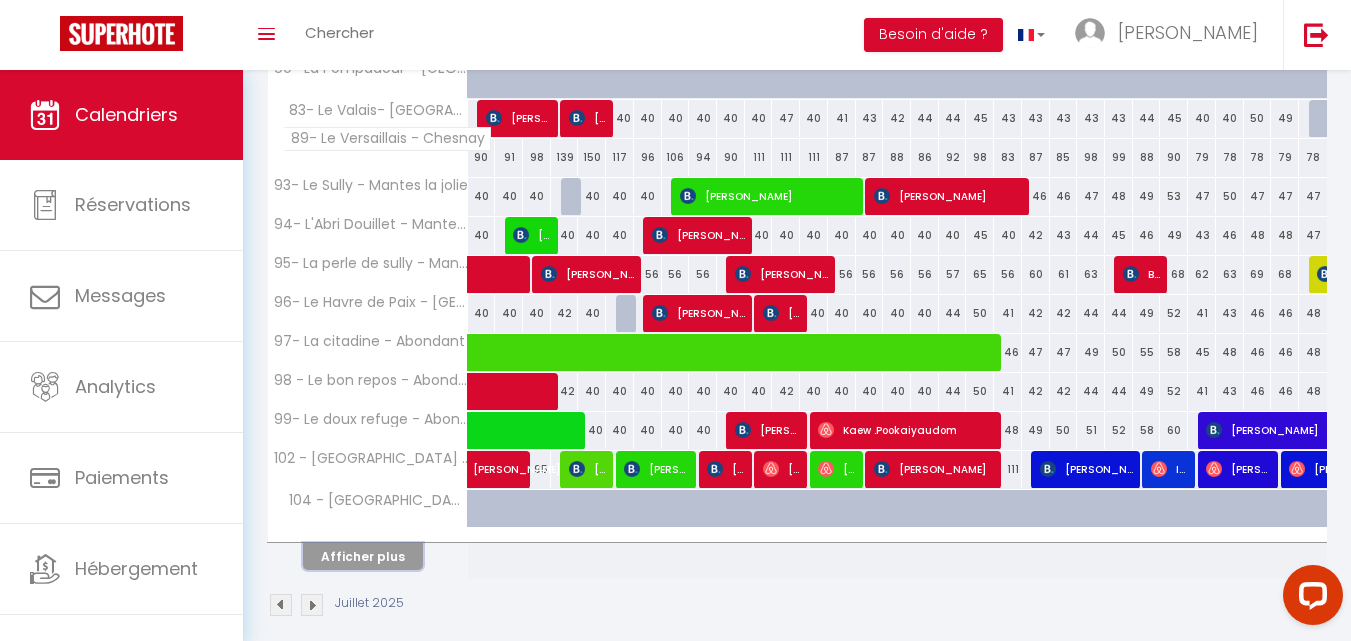 scroll, scrollTop: 1468, scrollLeft: 0, axis: vertical 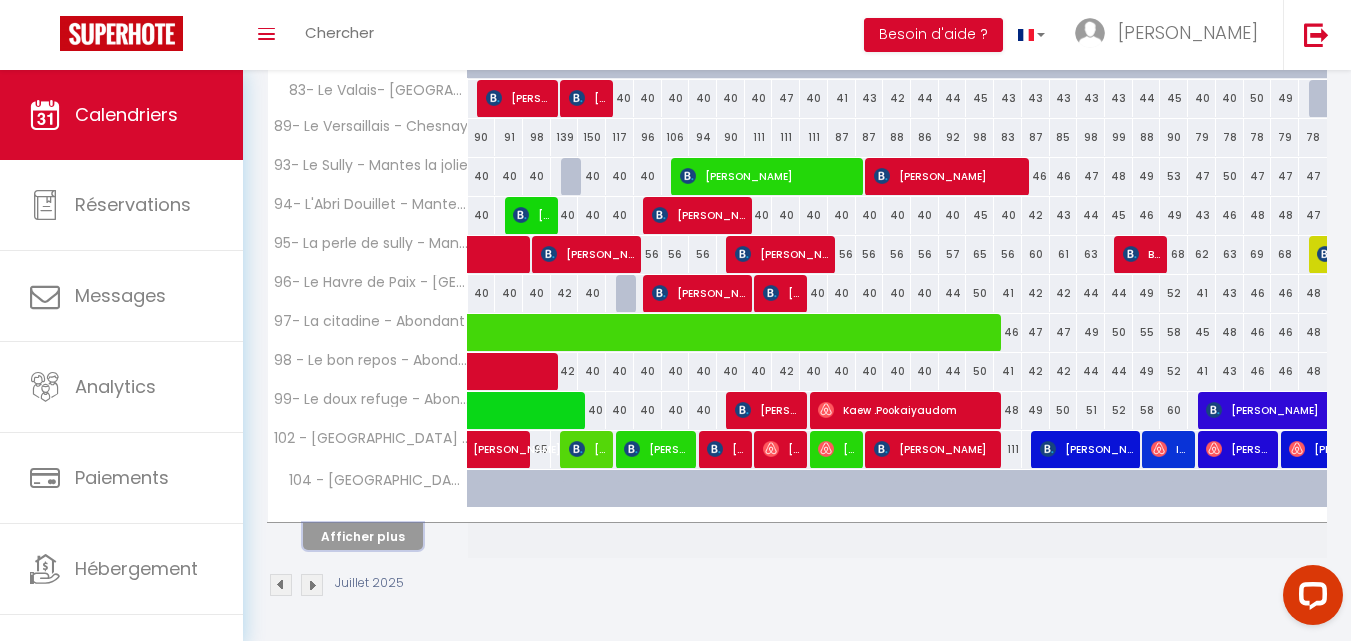 click on "Afficher plus" at bounding box center [363, 536] 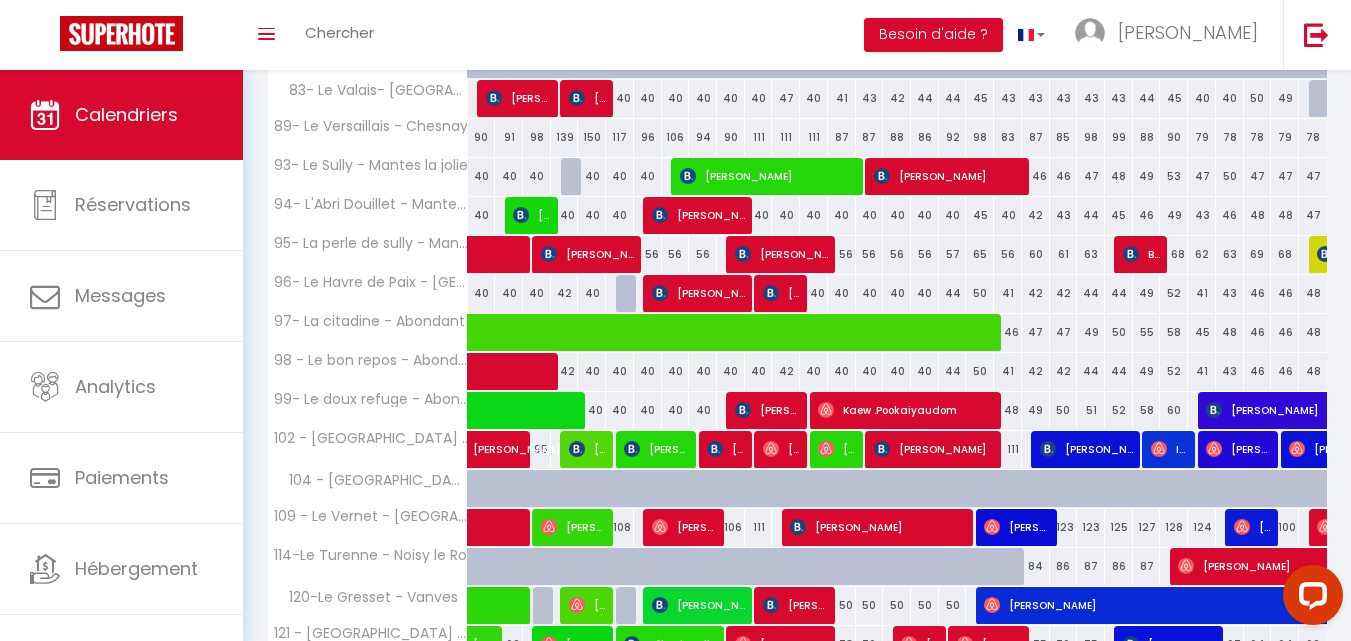 scroll, scrollTop: 1768, scrollLeft: 0, axis: vertical 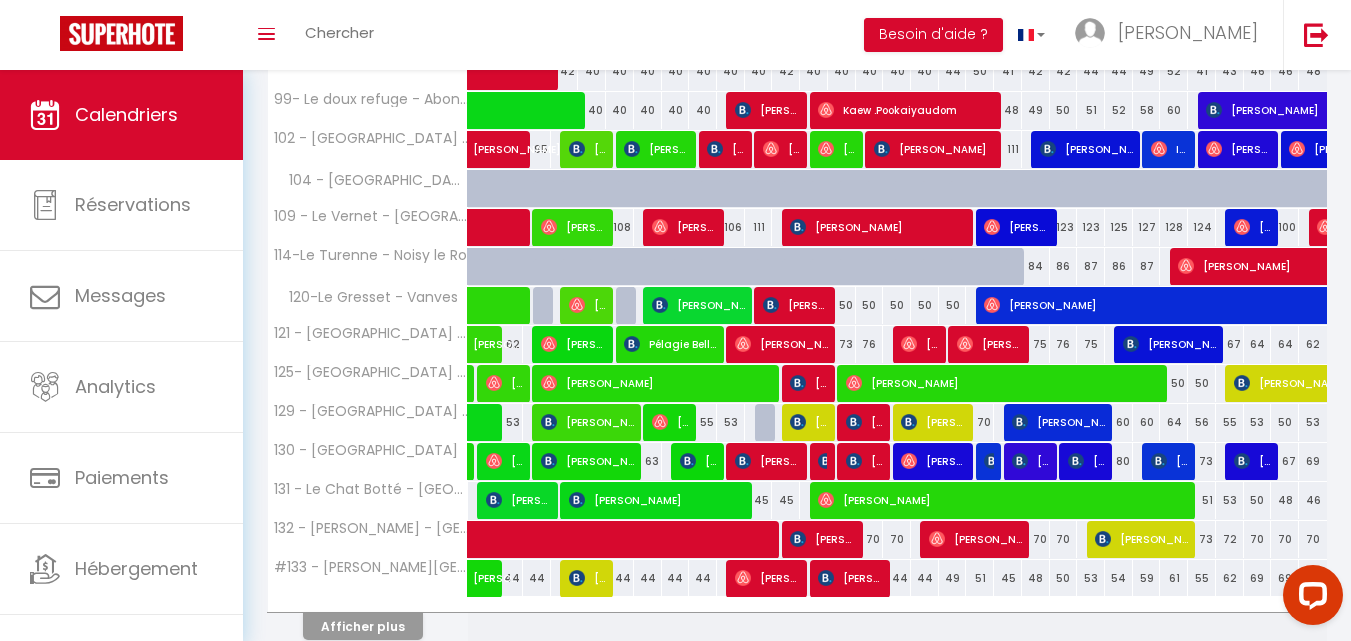 click on "50" at bounding box center (842, 305) 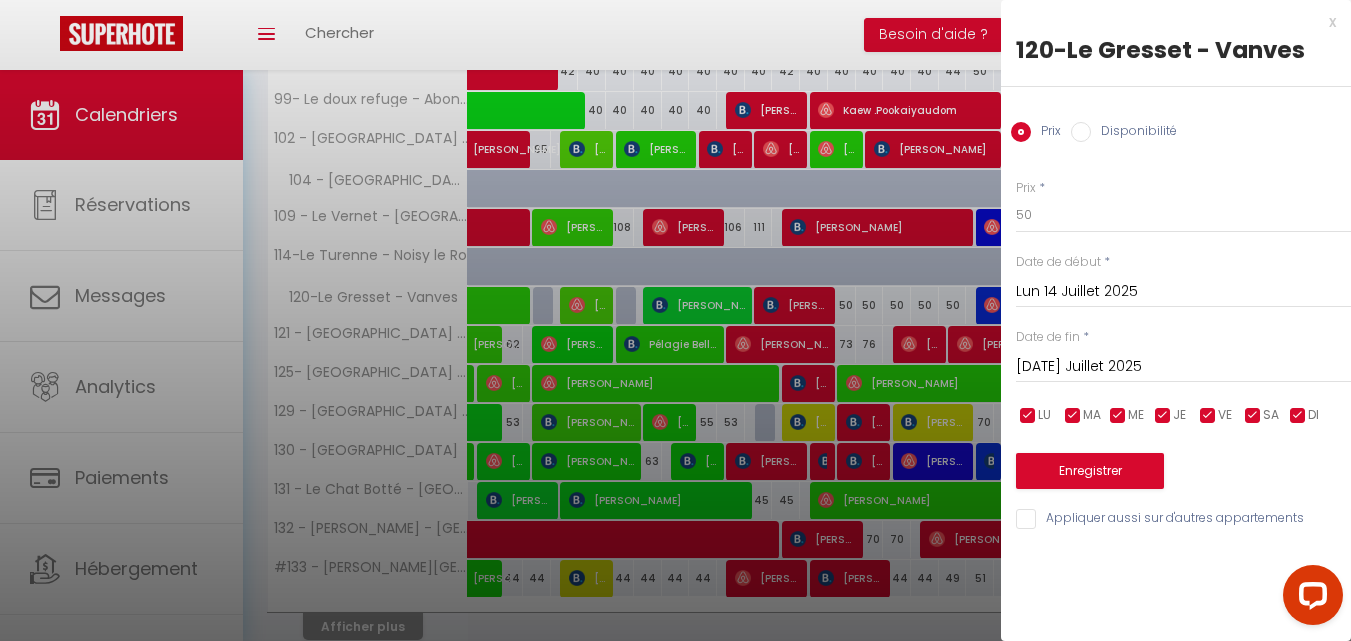 click at bounding box center [675, 320] 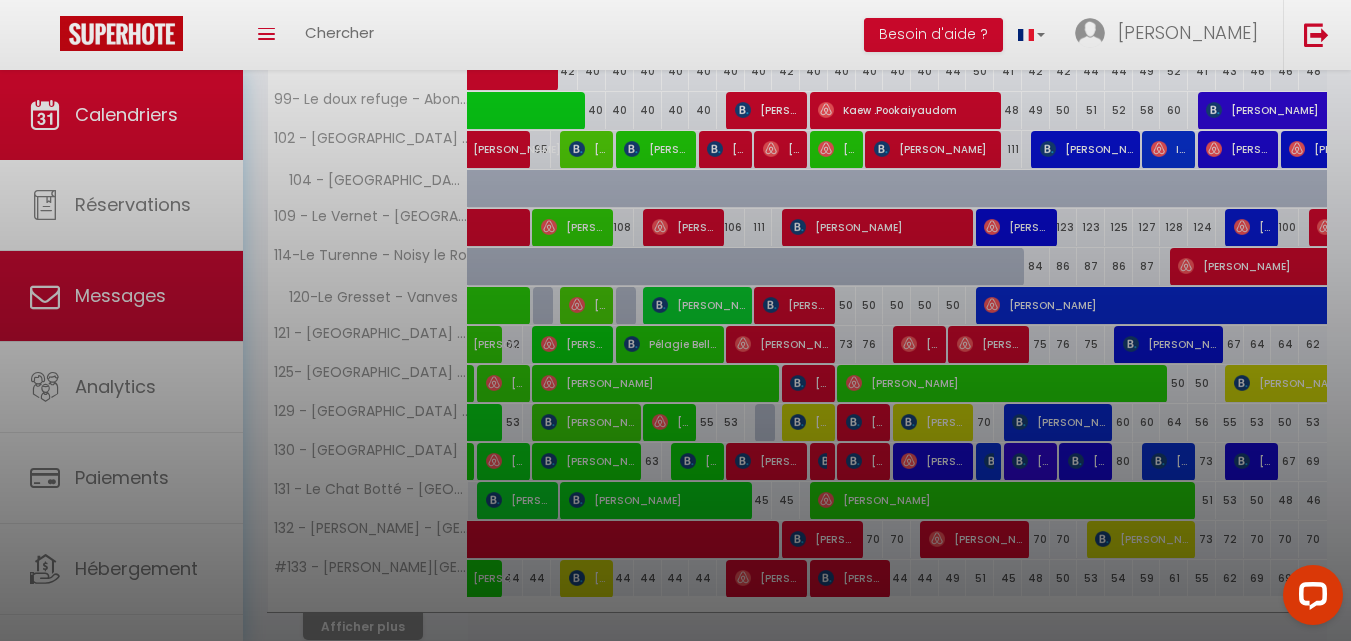 click on "Coaching SuperHote ce soir à 18h00, pour participer:  [URL][DOMAIN_NAME][SECURITY_DATA]   ×     Toggle navigation       Toggle Search     Toggle menubar     Chercher   BUTTON
Besoin d'aide ?
[PERSON_NAME]        Équipe     Résultat de la recherche   Aucun résultat     Calendriers     Réservations     Messages     Analytics      Paiements     Hébergement     Notifications                 Résultat de la recherche   Id   Appart   Voyageur    Checkin   Checkout   Nuits   Pers.   Plateforme   Statut     Résultat de la recherche   Aucun résultat           CALENDRIERS
Filtrer par hébergement
Versailles-chesnay       1-L’Alcôve Royale.Appartement d’architecte     3-Le Recollet ⭐️     7-Le Black & White     9-[GEOGRAPHIC_DATA] - Gare Rive Gauche et Château     11-[GEOGRAPHIC_DATA] - short and long stay     13-Le Mousquetaire à [GEOGRAPHIC_DATA]     17-[GEOGRAPHIC_DATA]" at bounding box center [675, -484] 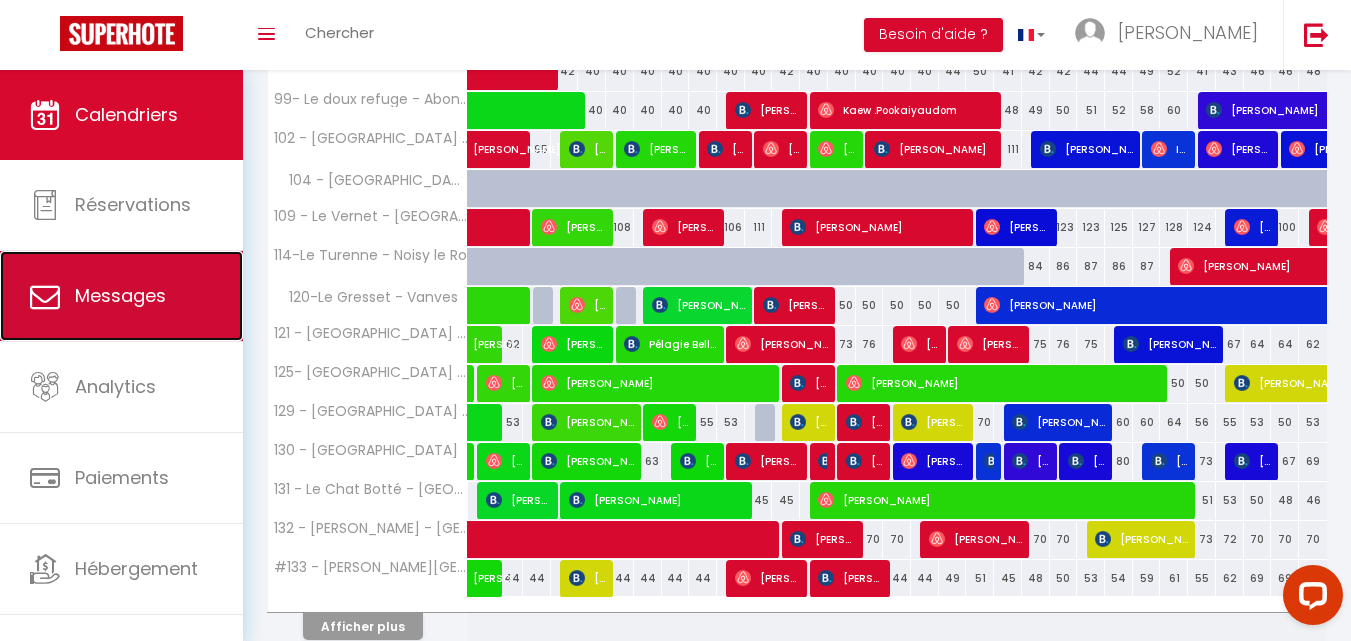 click on "Messages" at bounding box center [120, 295] 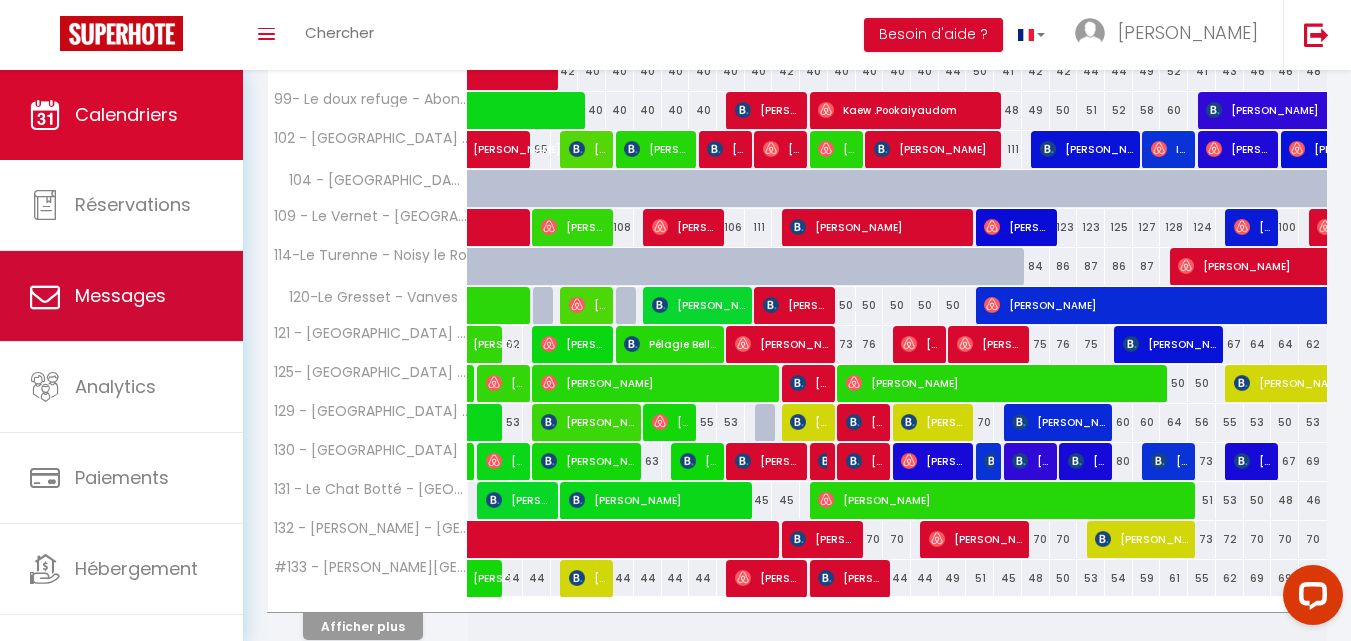 select on "message" 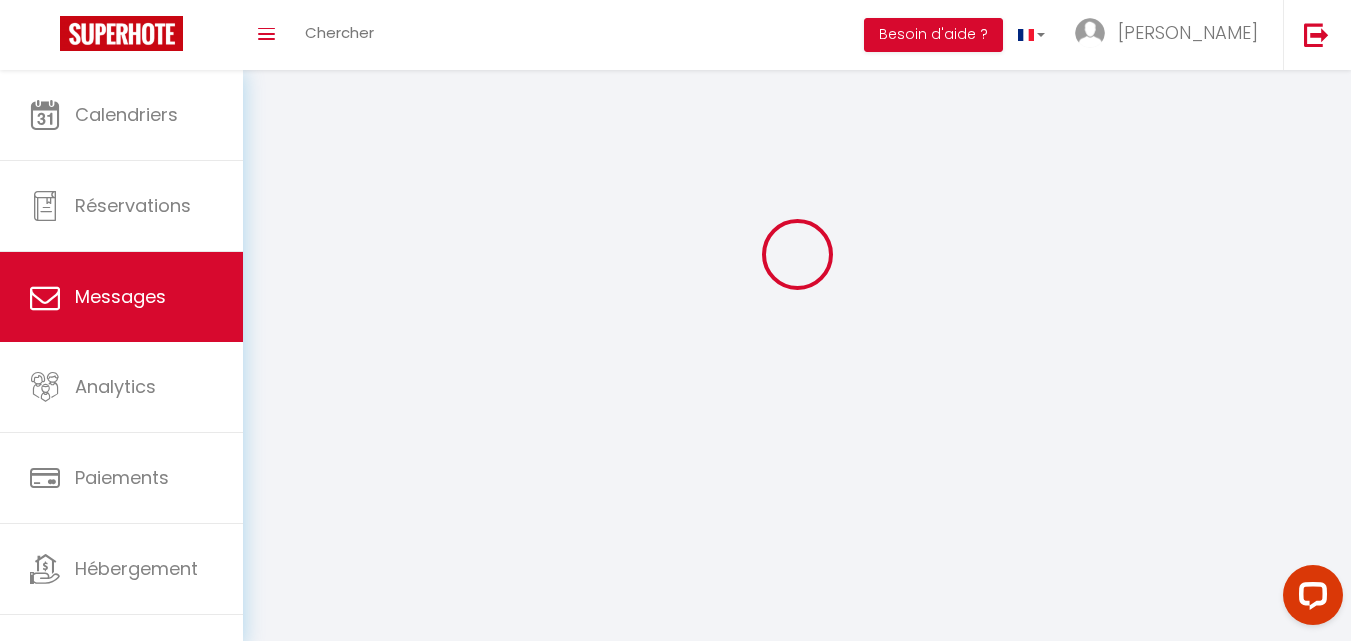 scroll, scrollTop: 0, scrollLeft: 0, axis: both 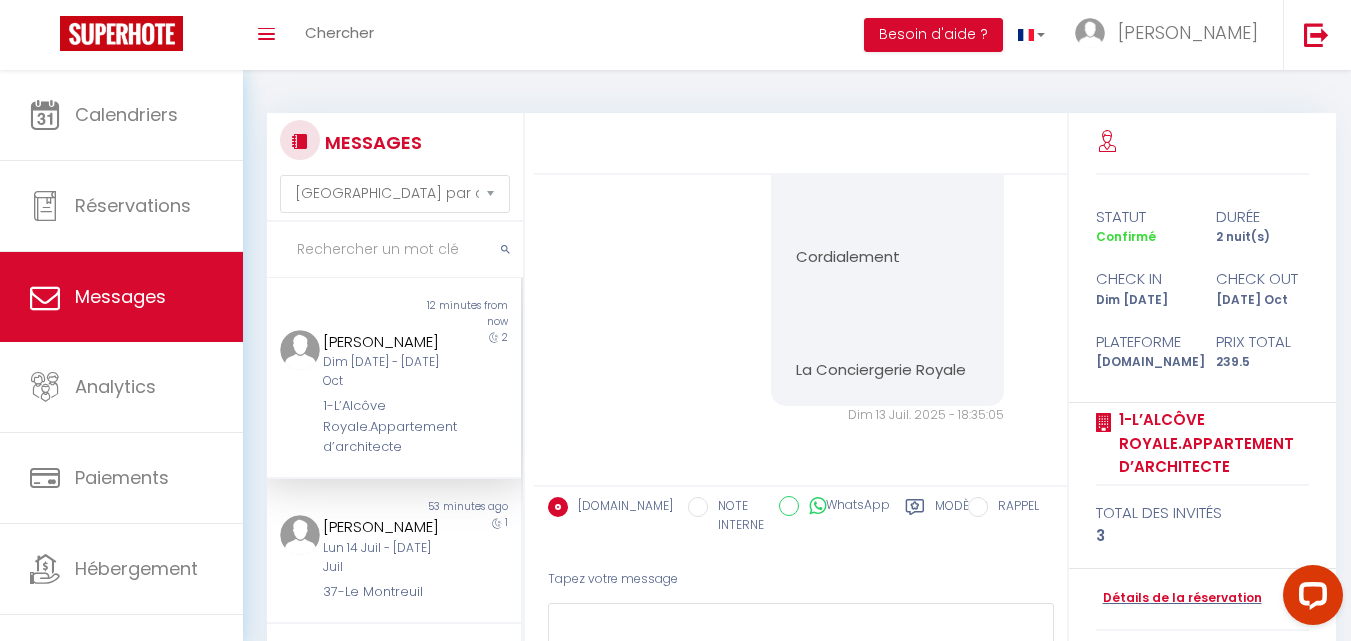 click on "Toggle menubar     Chercher   BUTTON
Besoin d'aide ?
[PERSON_NAME]        Équipe" at bounding box center [740, 35] 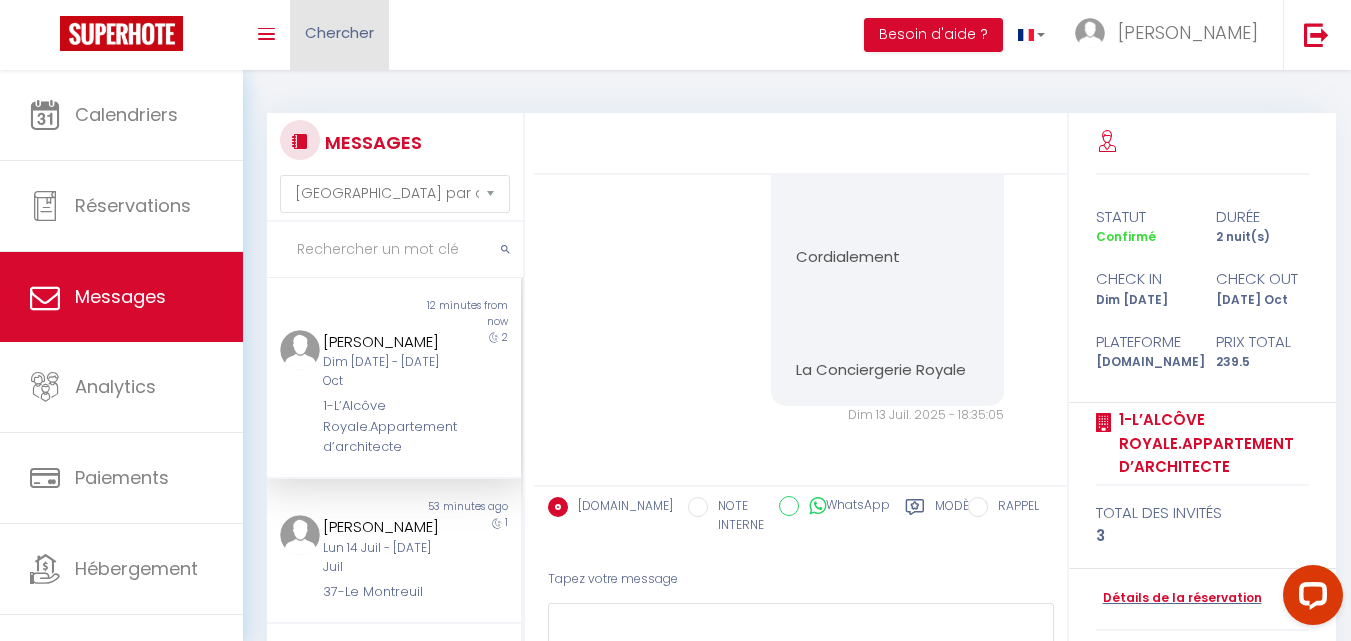 click on "Chercher" at bounding box center [339, 35] 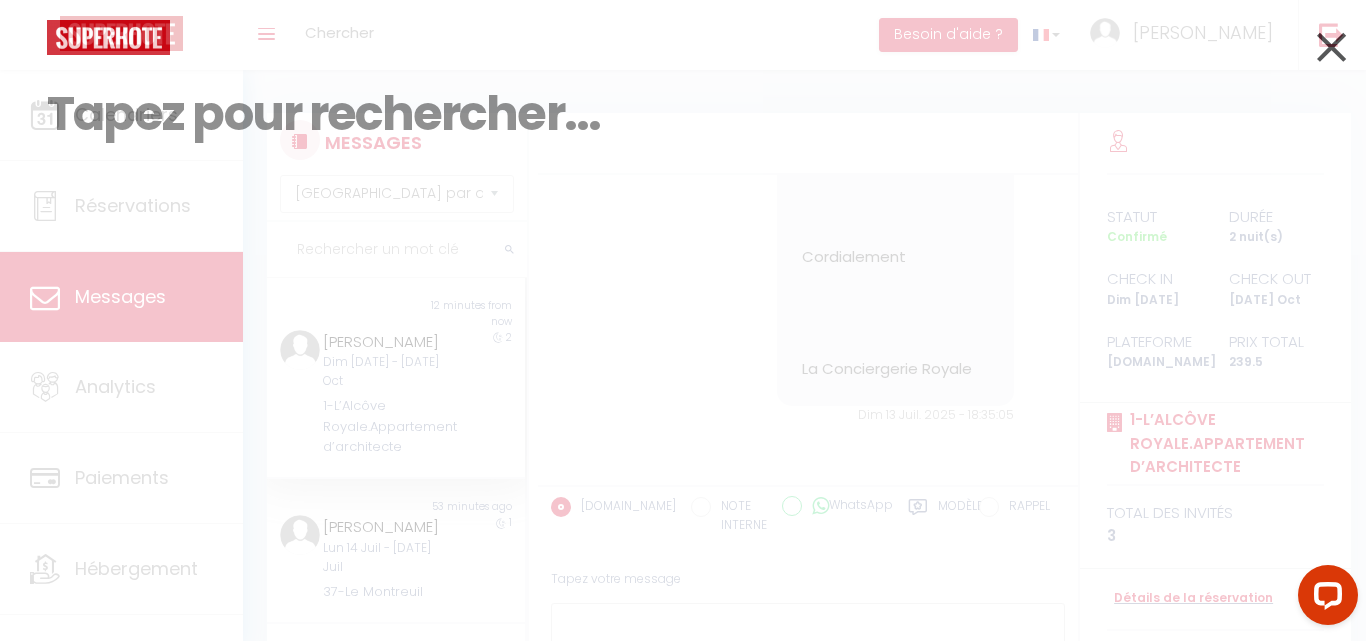 scroll, scrollTop: 3209, scrollLeft: 0, axis: vertical 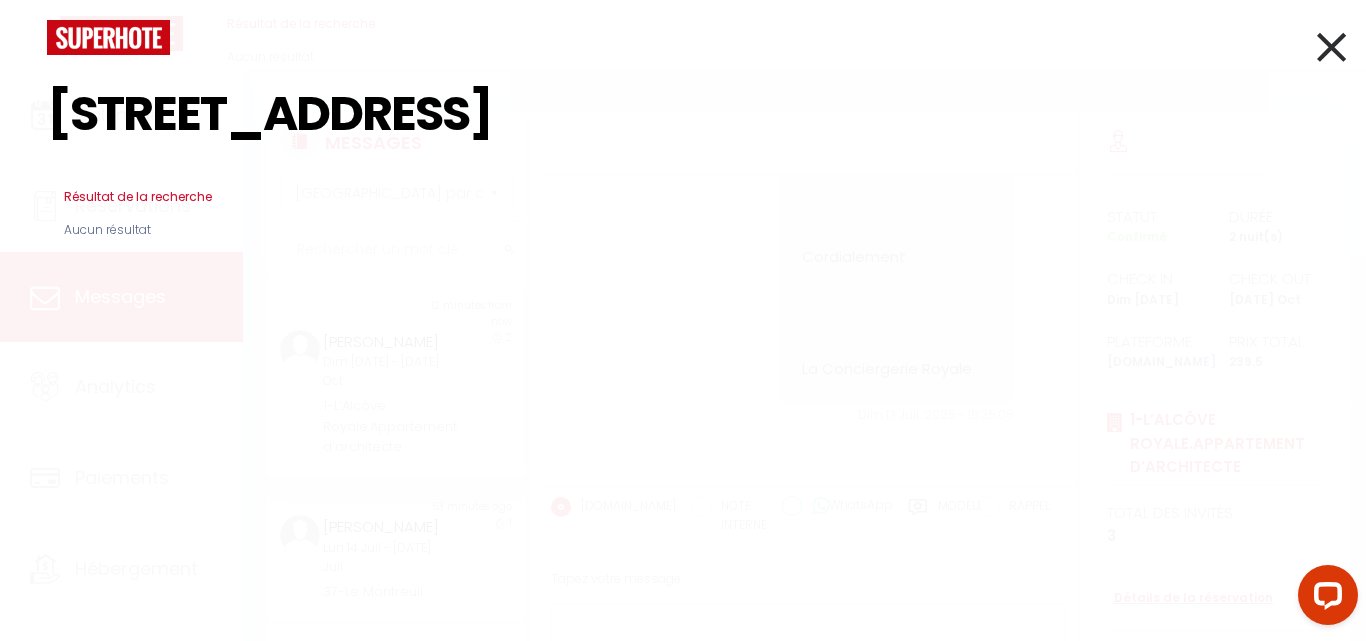 click on "[STREET_ADDRESS]" at bounding box center (683, 114) 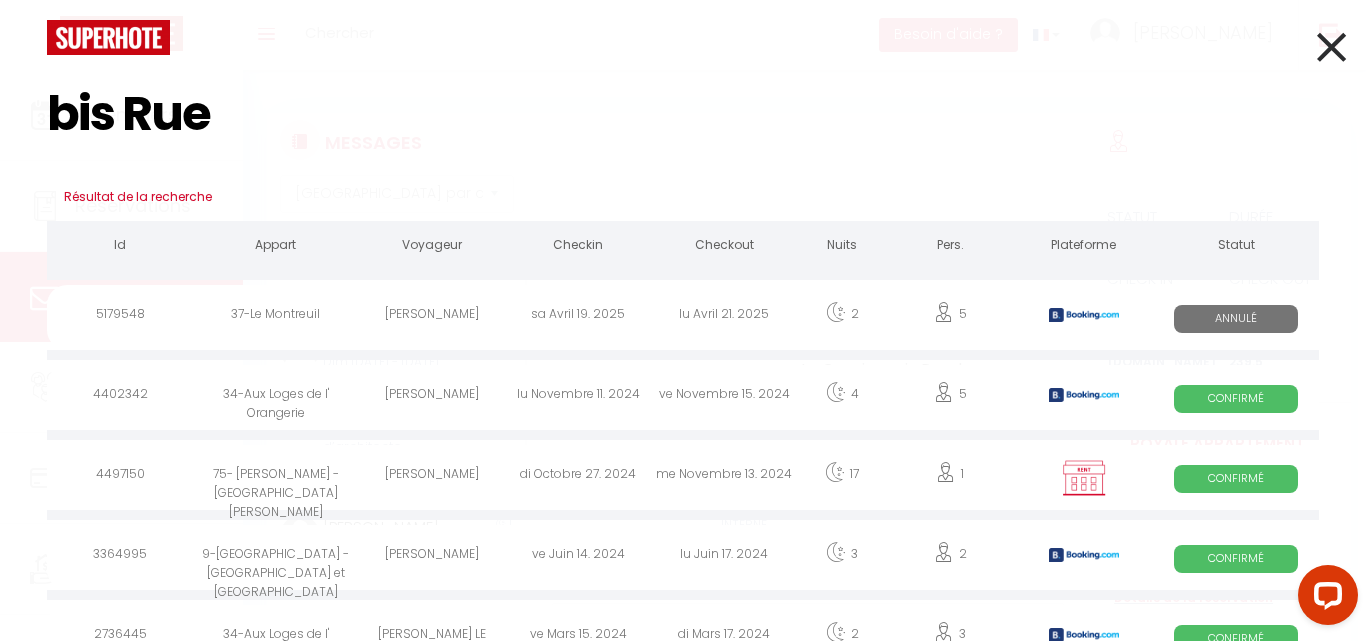 click on "bis Rue" at bounding box center (683, 114) 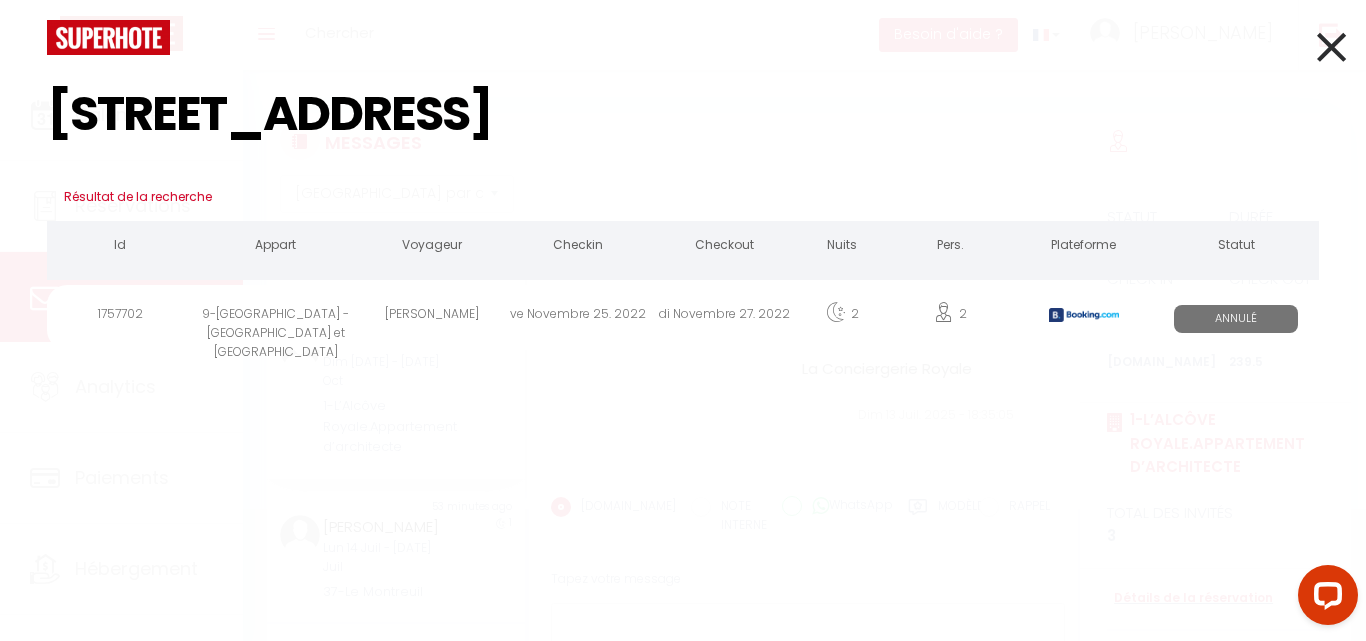 click on "[STREET_ADDRESS]" at bounding box center [683, 114] 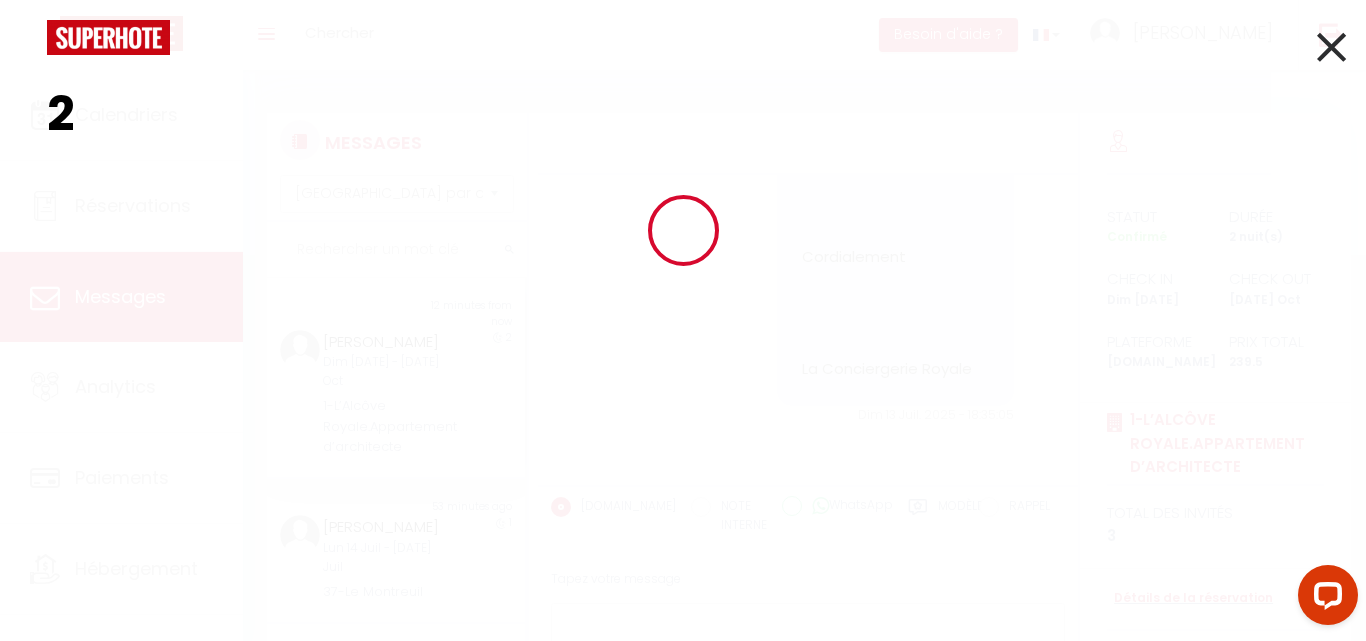 type on "2" 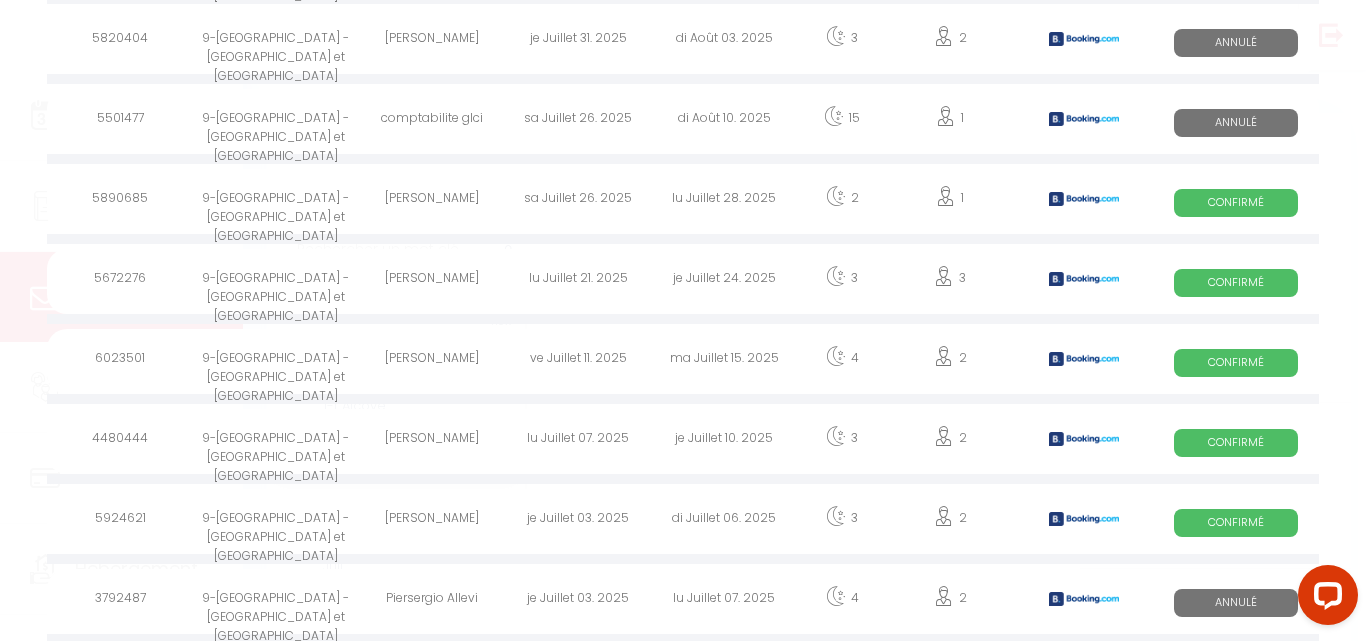 scroll, scrollTop: 800, scrollLeft: 0, axis: vertical 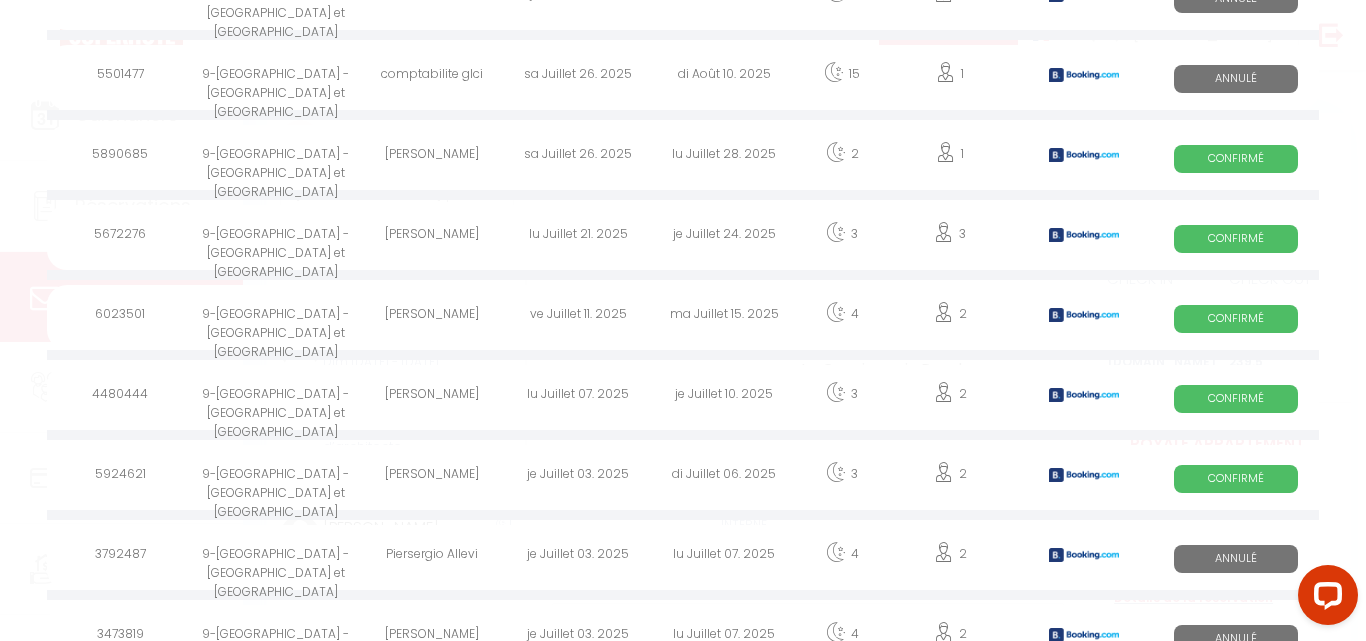 type on "Duplex" 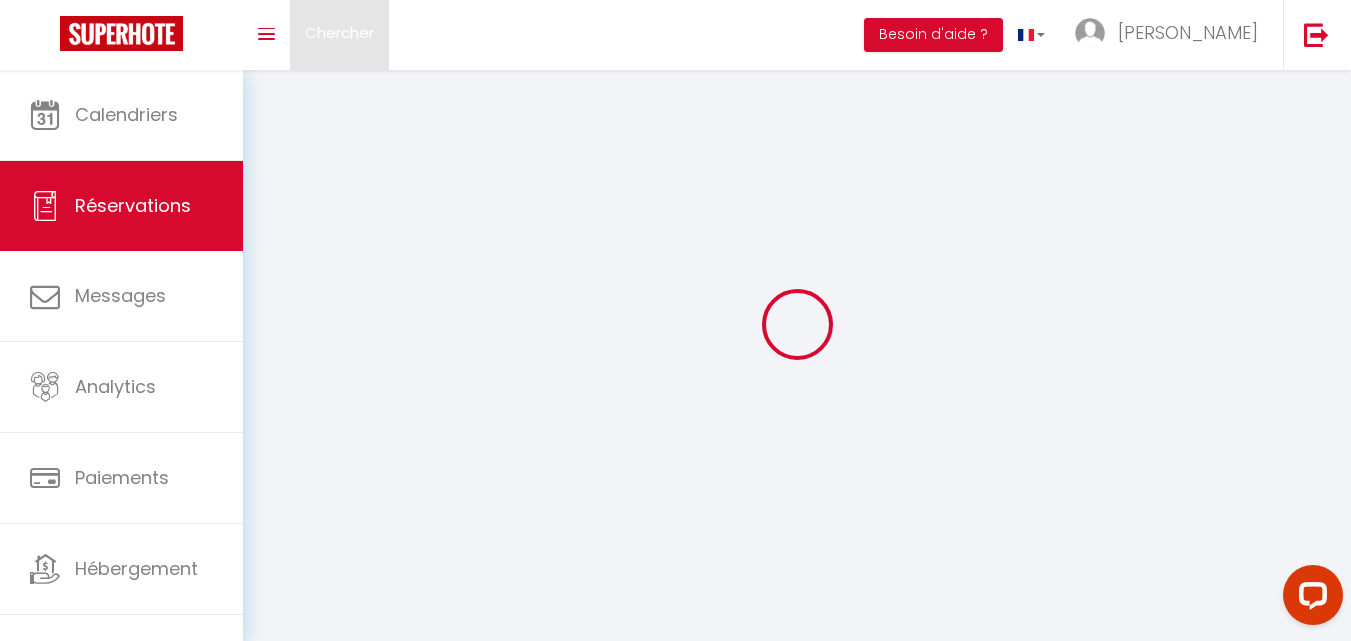 click on "Chercher" at bounding box center [339, 35] 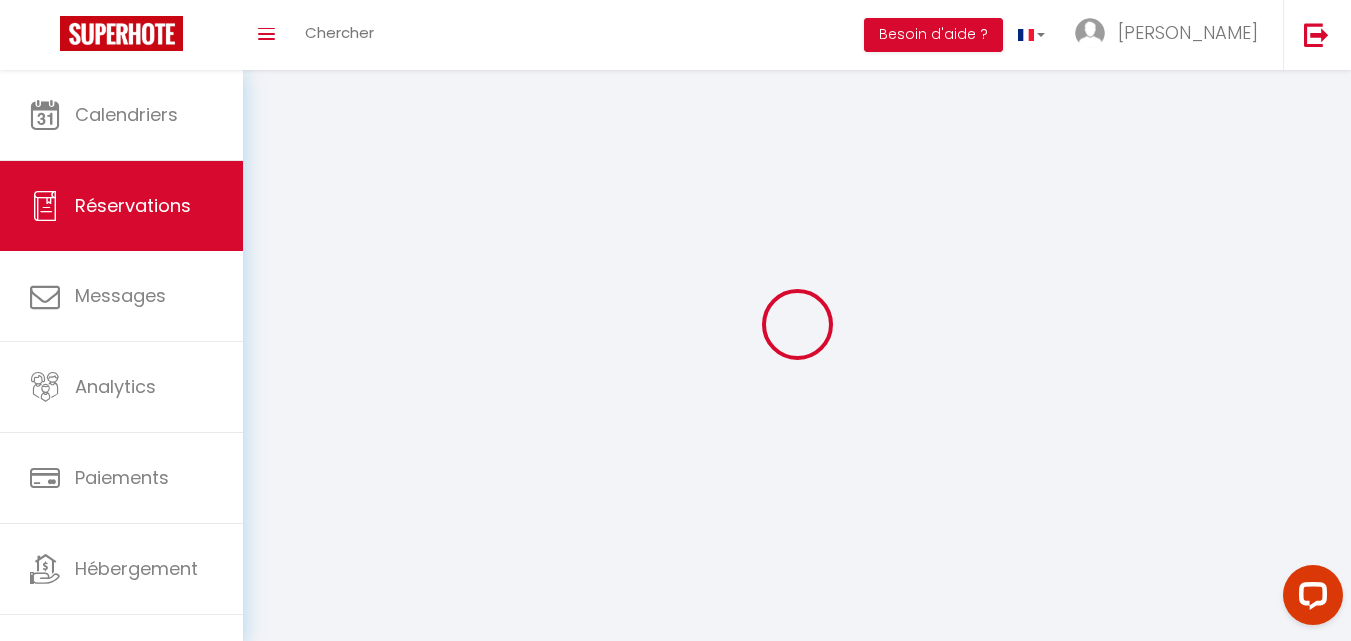 click at bounding box center [0, 0] 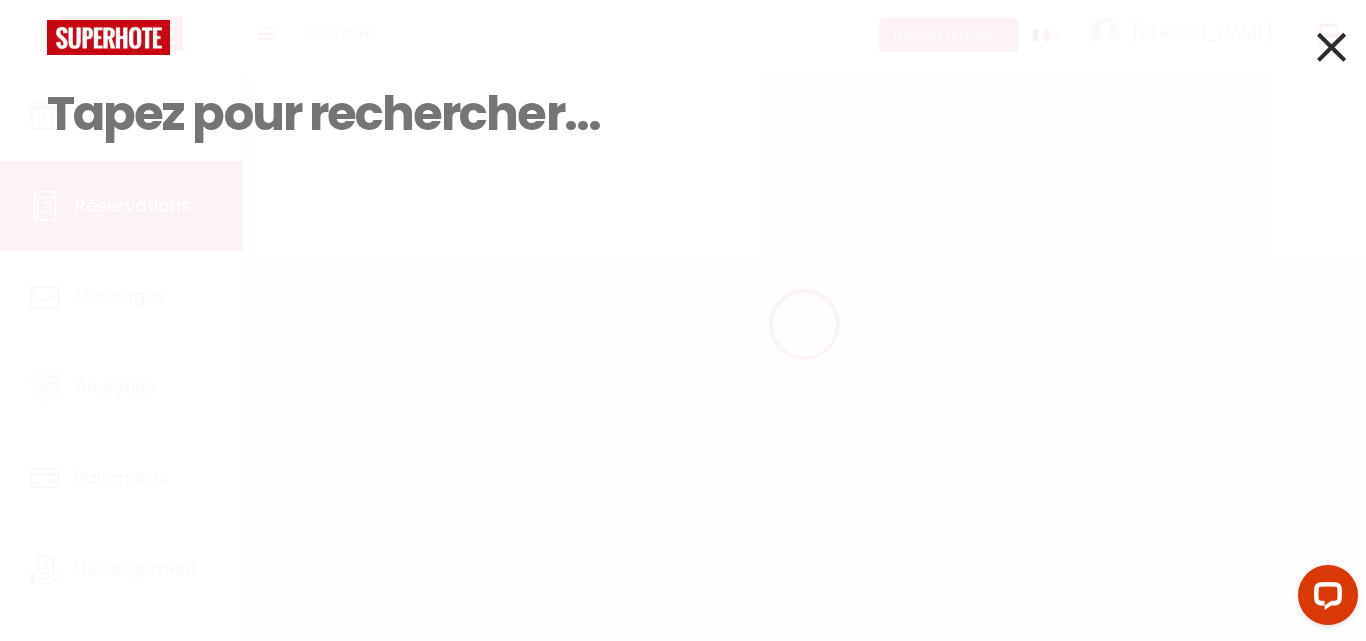 type on "L" 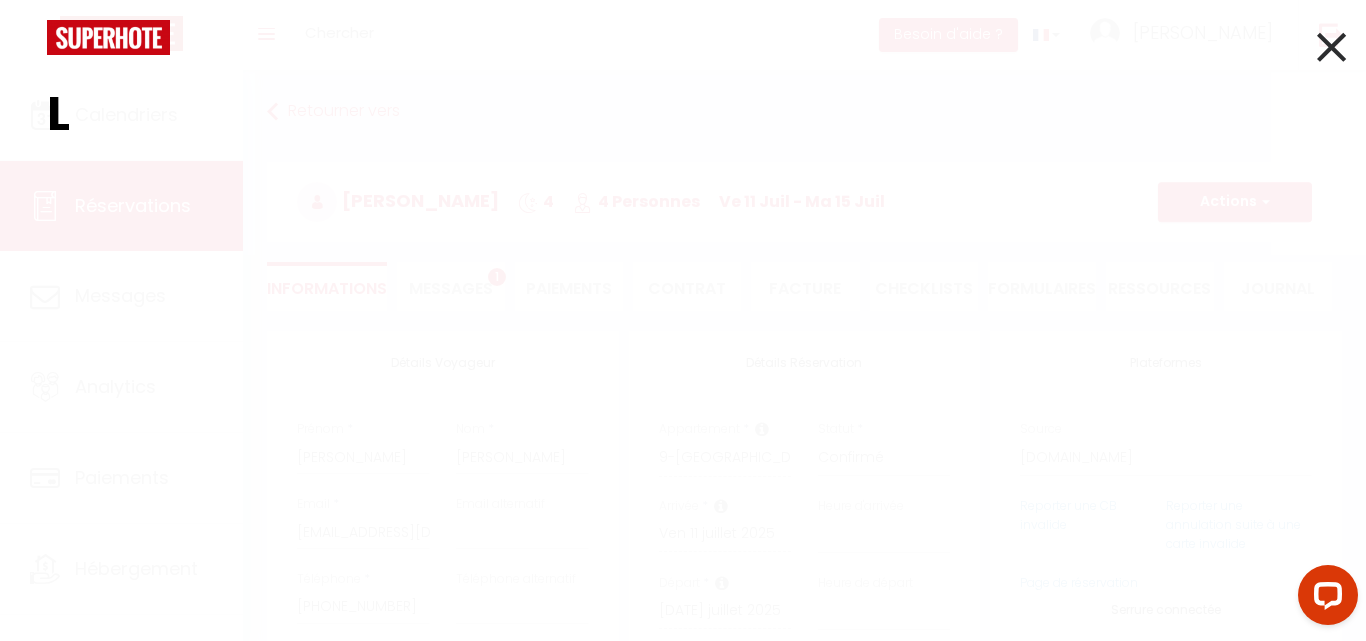 select 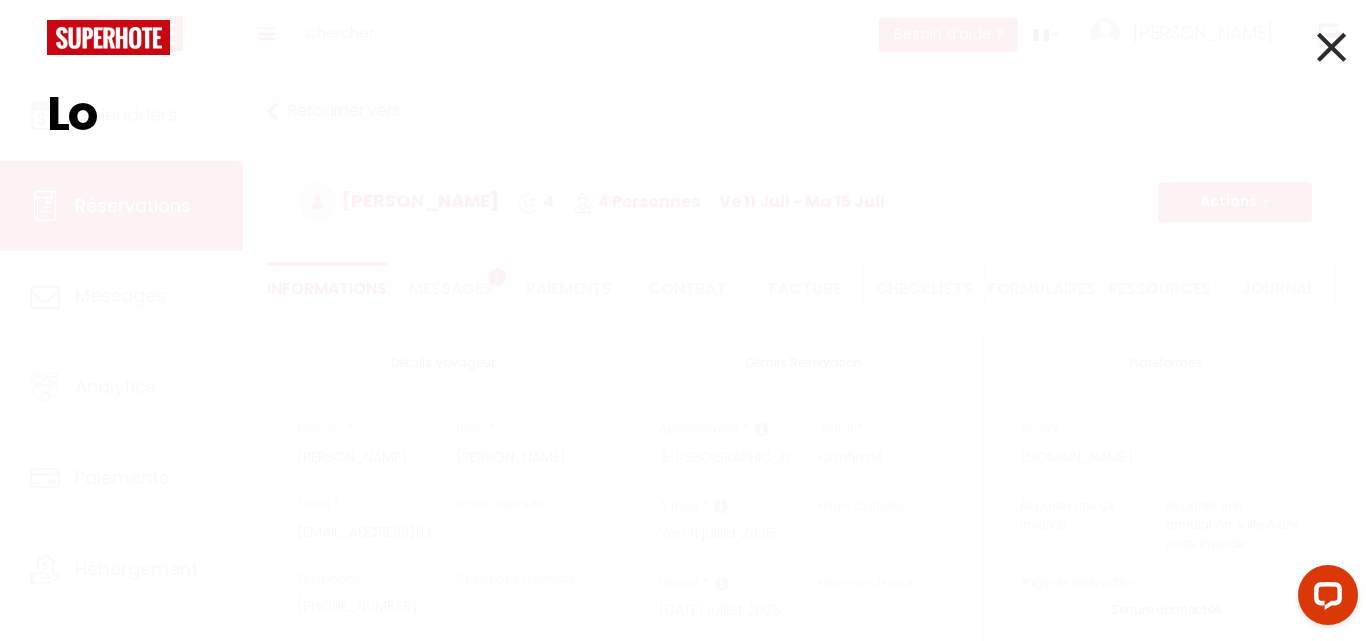 select 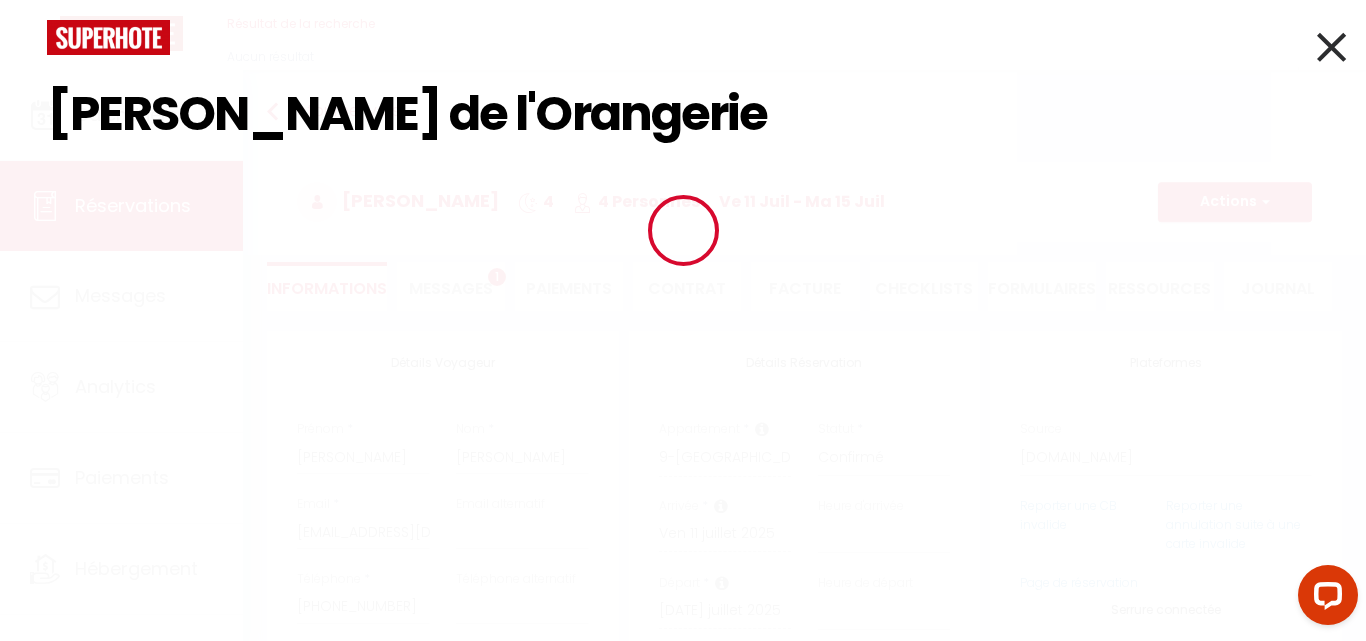 type on "[PERSON_NAME] de l'Orangerie" 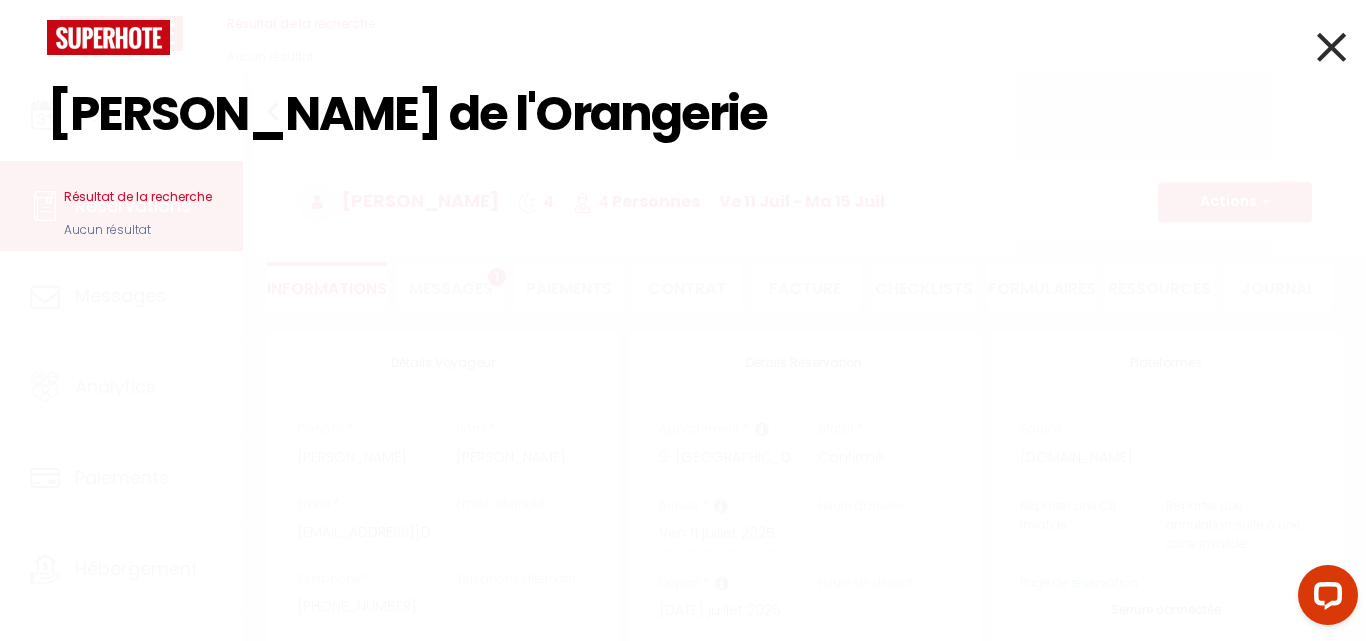 click on "[PERSON_NAME] de l'Orangerie" at bounding box center [683, 114] 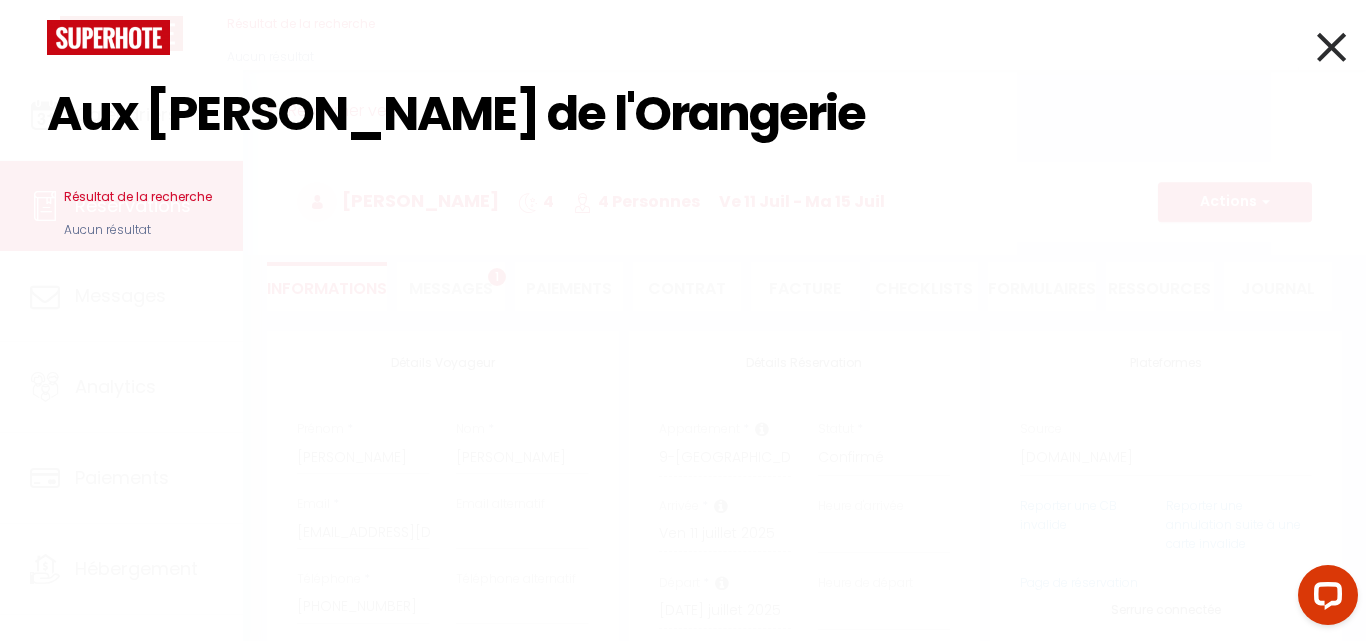 drag, startPoint x: 56, startPoint y: 115, endPoint x: 932, endPoint y: 244, distance: 885.4473 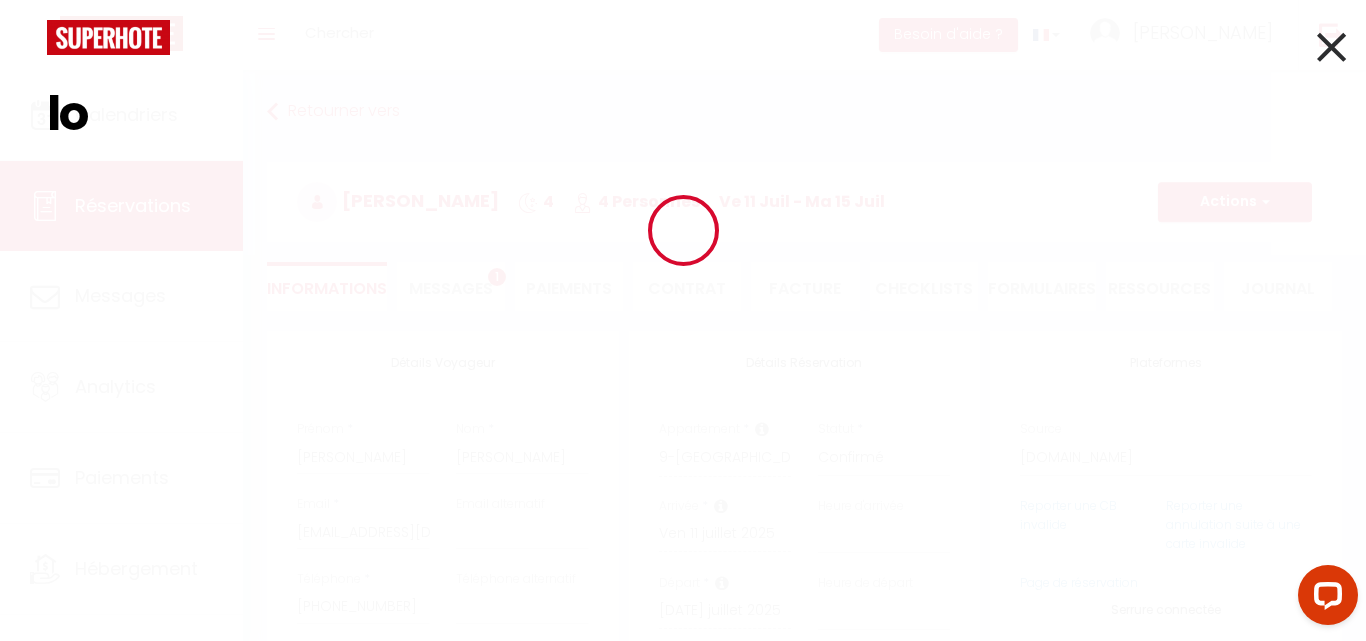 type on "l" 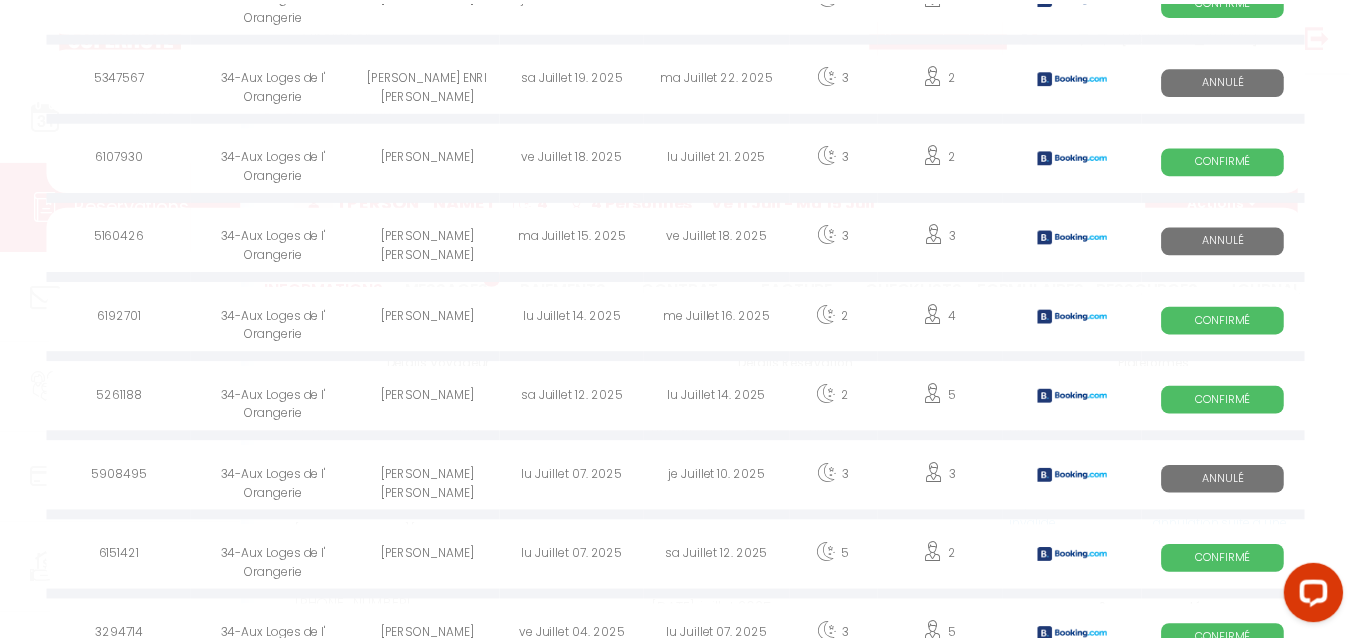 scroll, scrollTop: 2000, scrollLeft: 0, axis: vertical 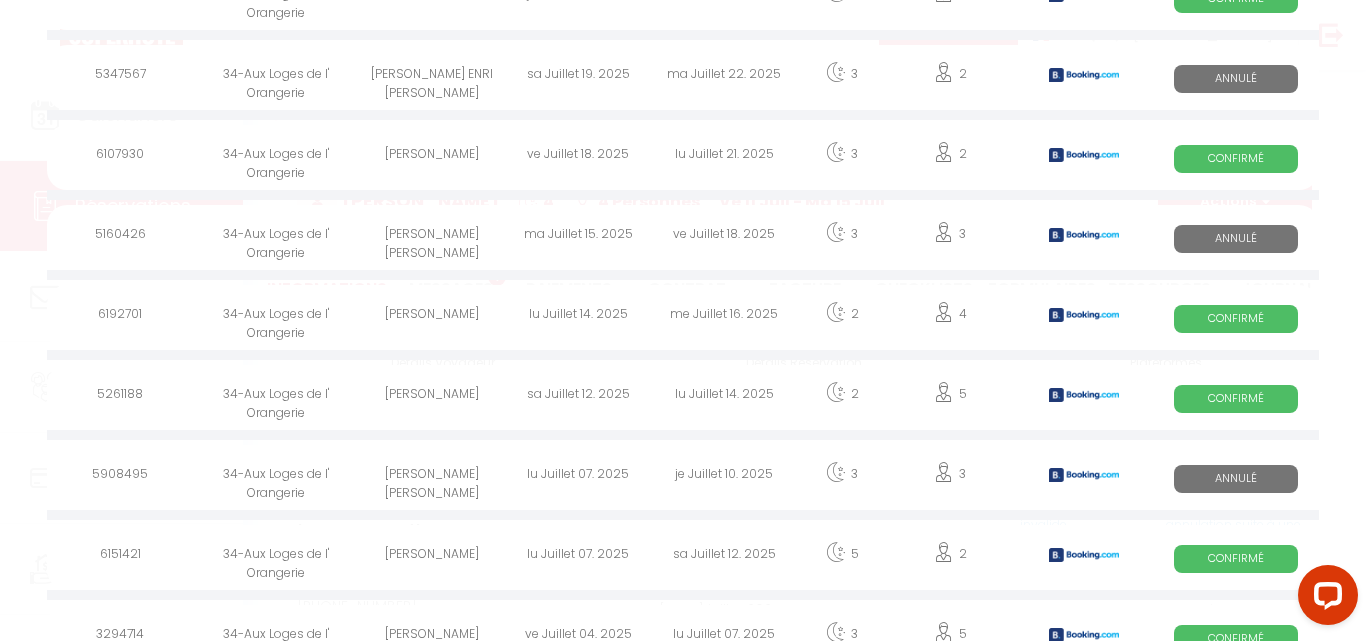 type on "Aux [PERSON_NAME]" 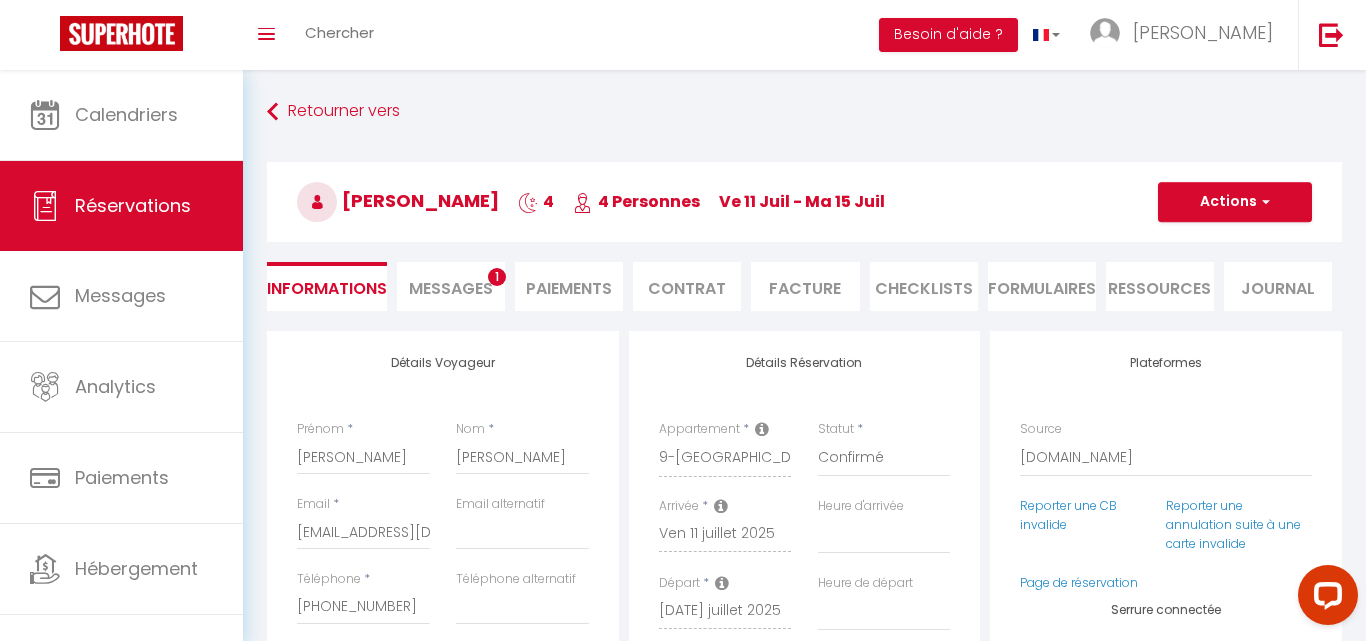select 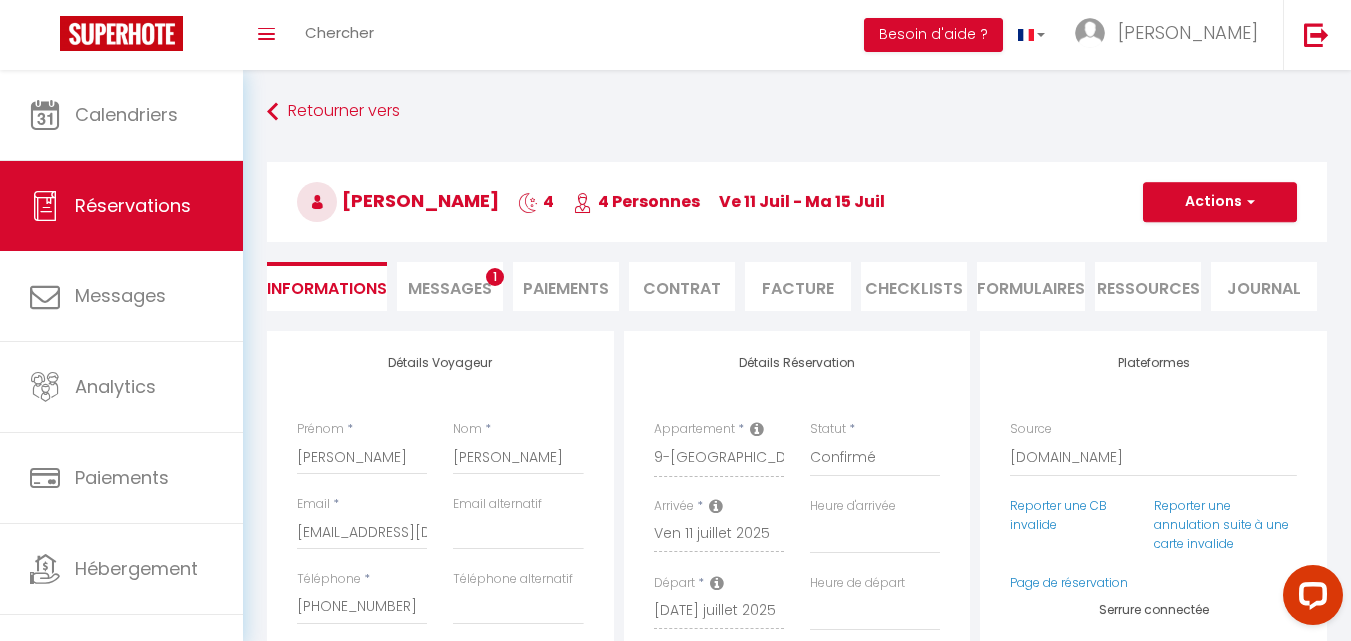 scroll, scrollTop: 0, scrollLeft: 0, axis: both 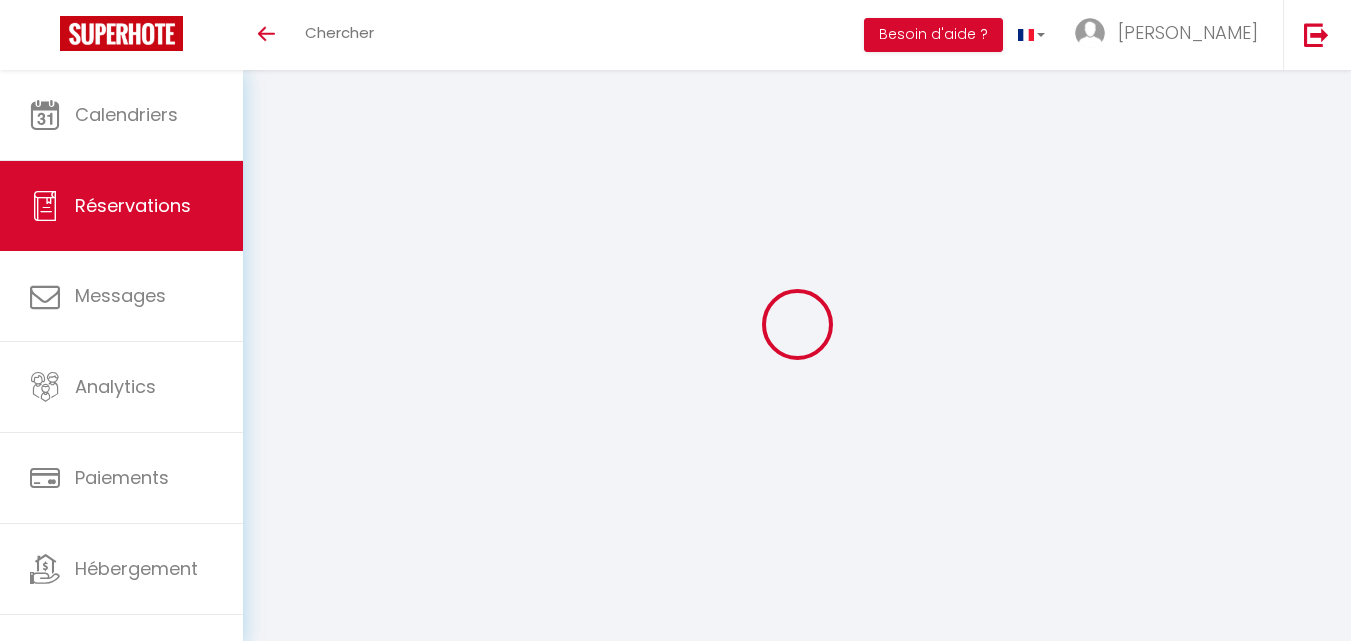 select 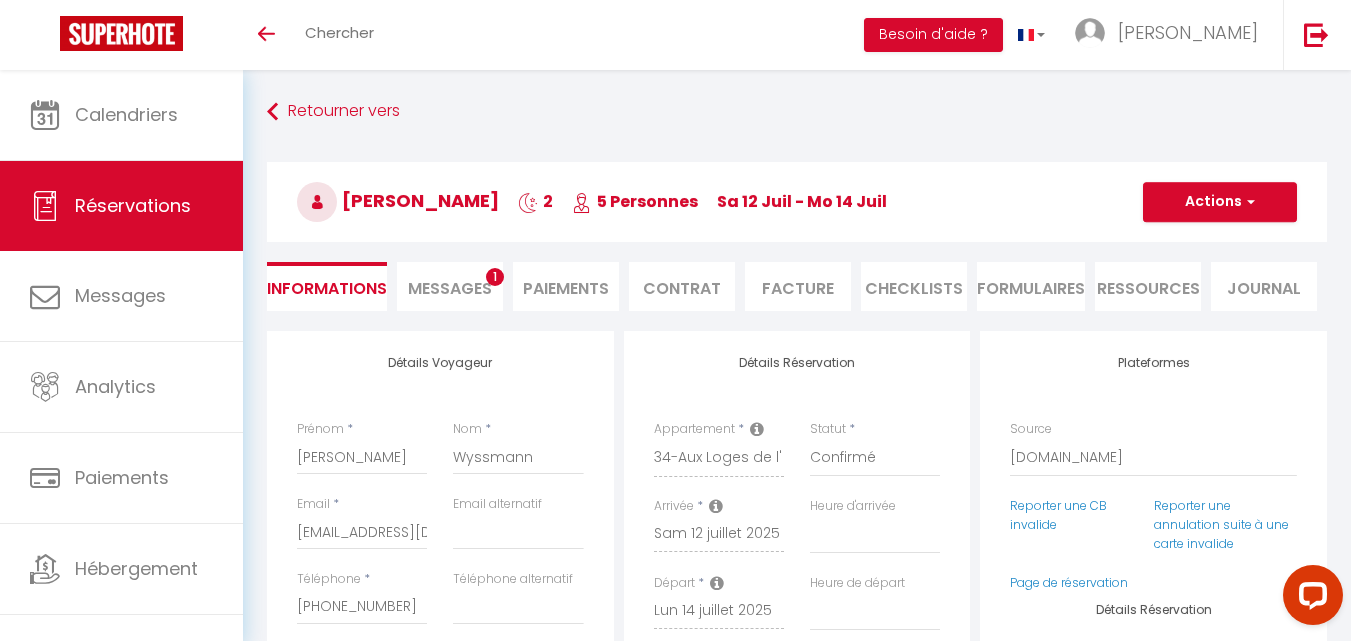 scroll, scrollTop: 0, scrollLeft: 0, axis: both 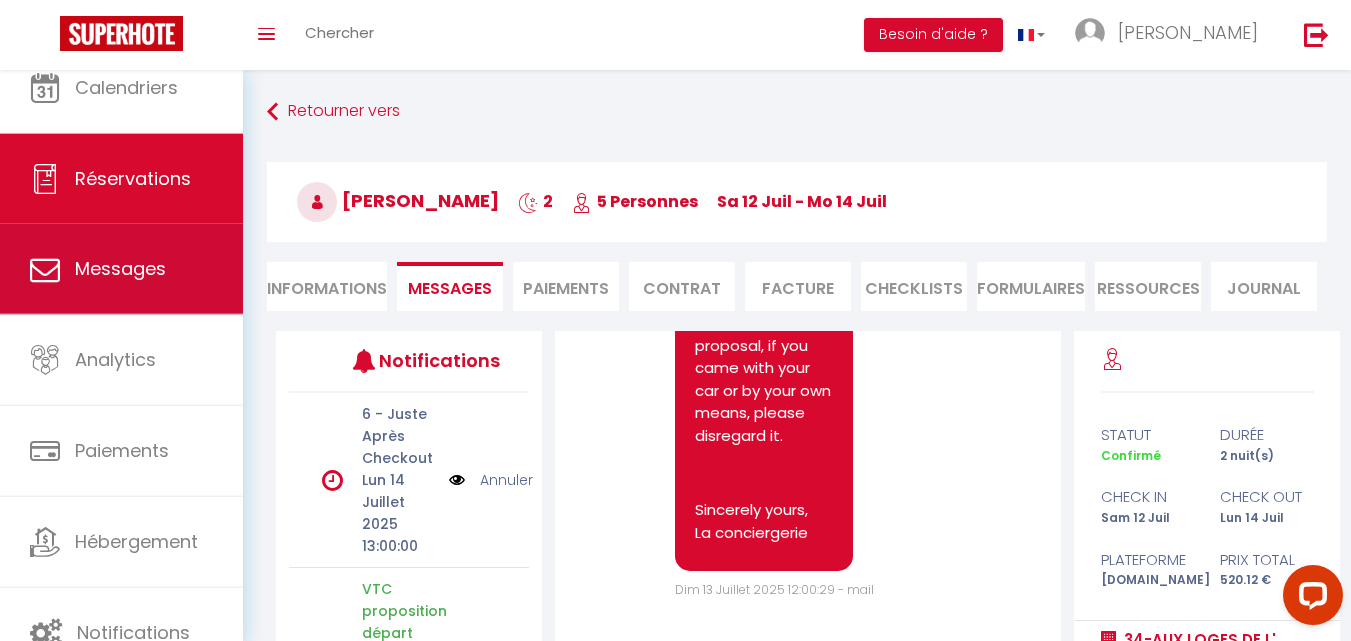 click on "Messages" at bounding box center (120, 268) 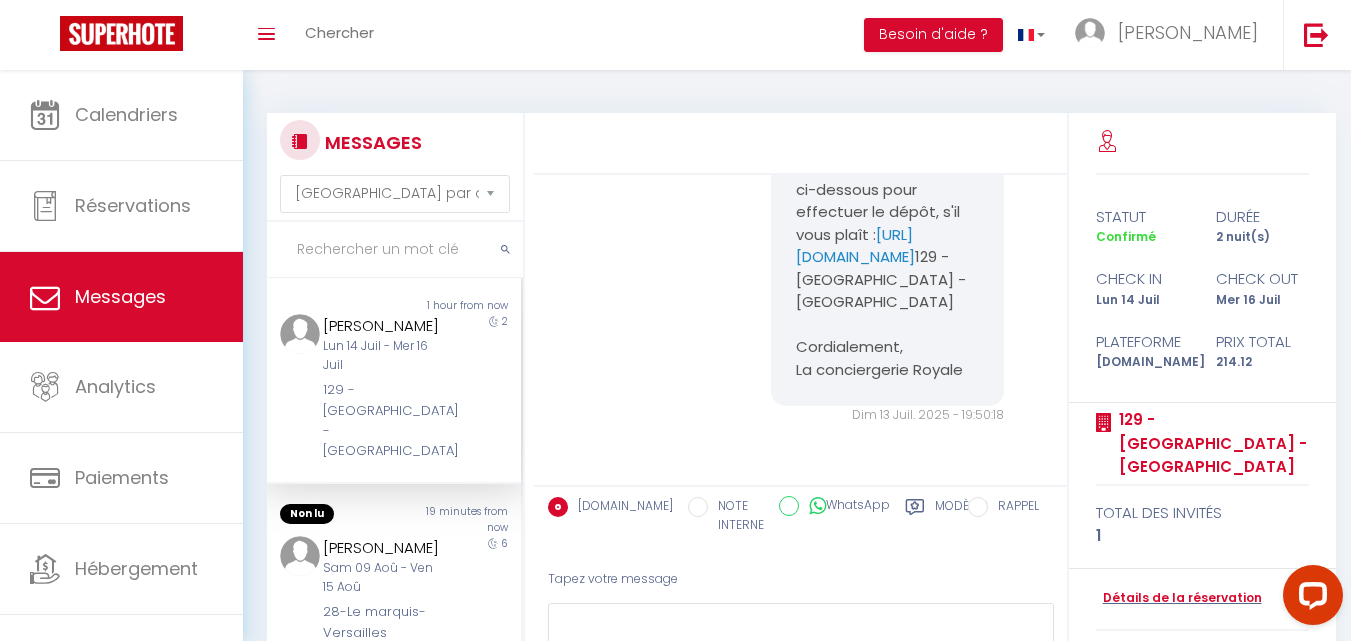 scroll, scrollTop: 10071, scrollLeft: 0, axis: vertical 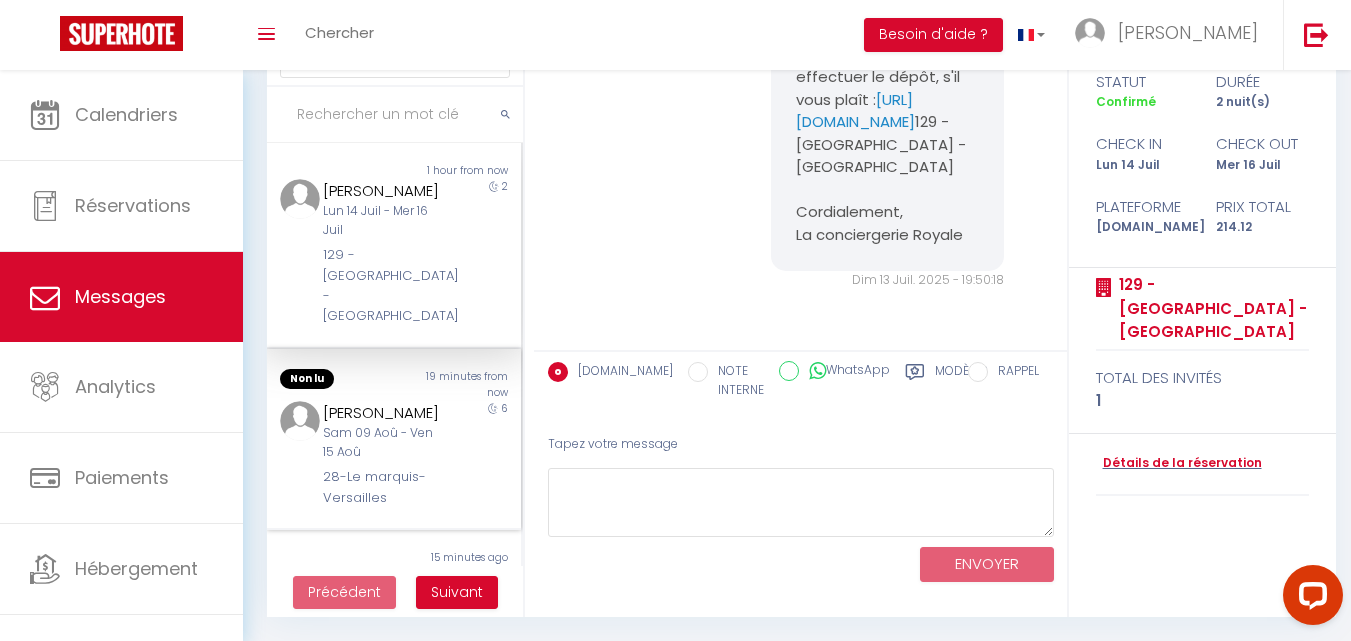 click on "Sam 09 Aoû - Ven 15 Aoû" at bounding box center (384, 443) 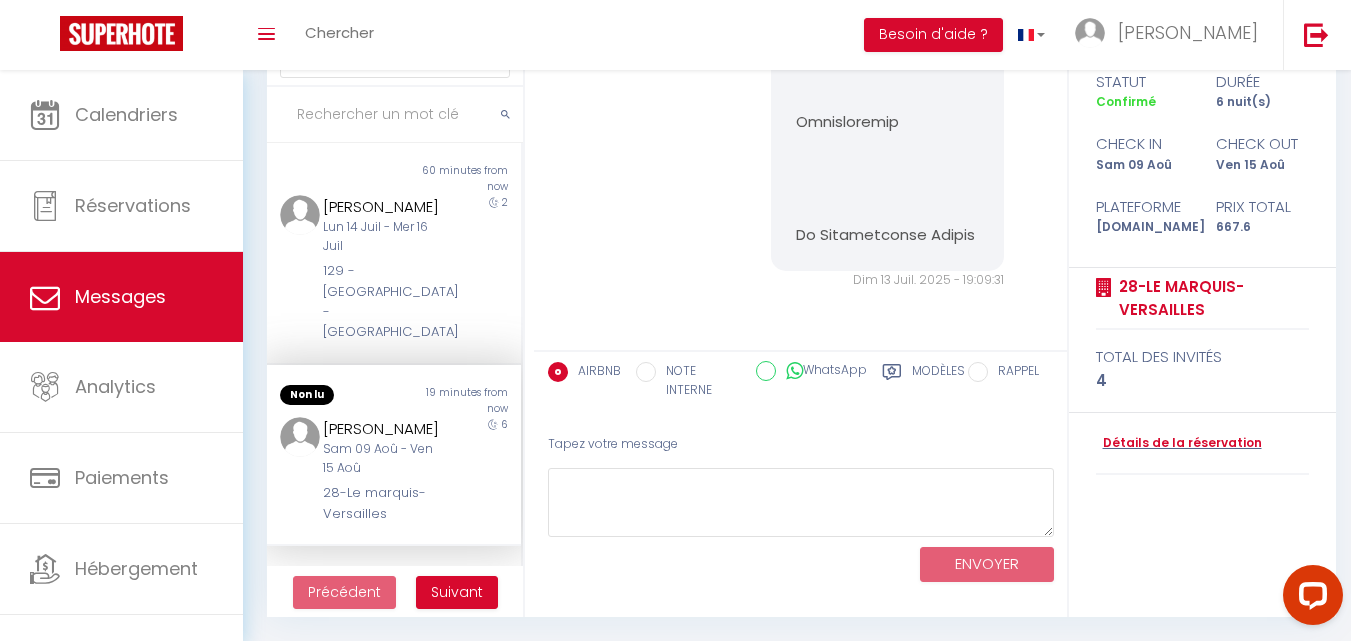 scroll, scrollTop: 5199, scrollLeft: 0, axis: vertical 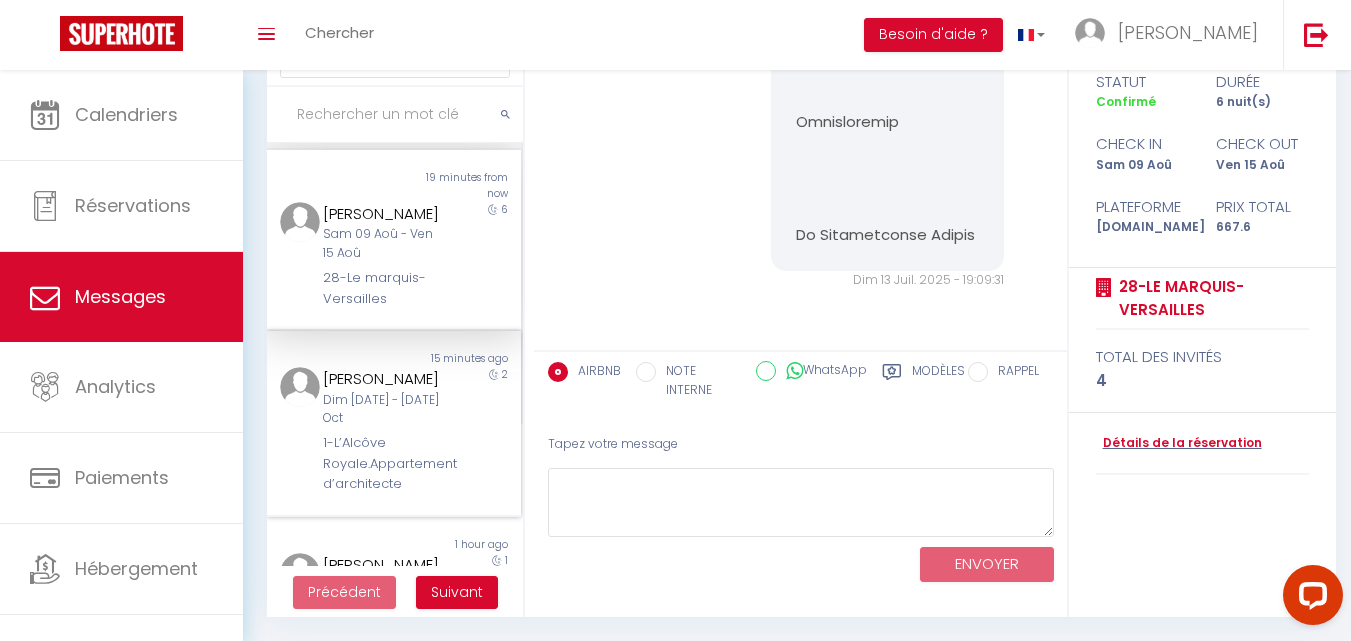 click on "Dim [DATE] - [DATE] Oct" at bounding box center (384, 410) 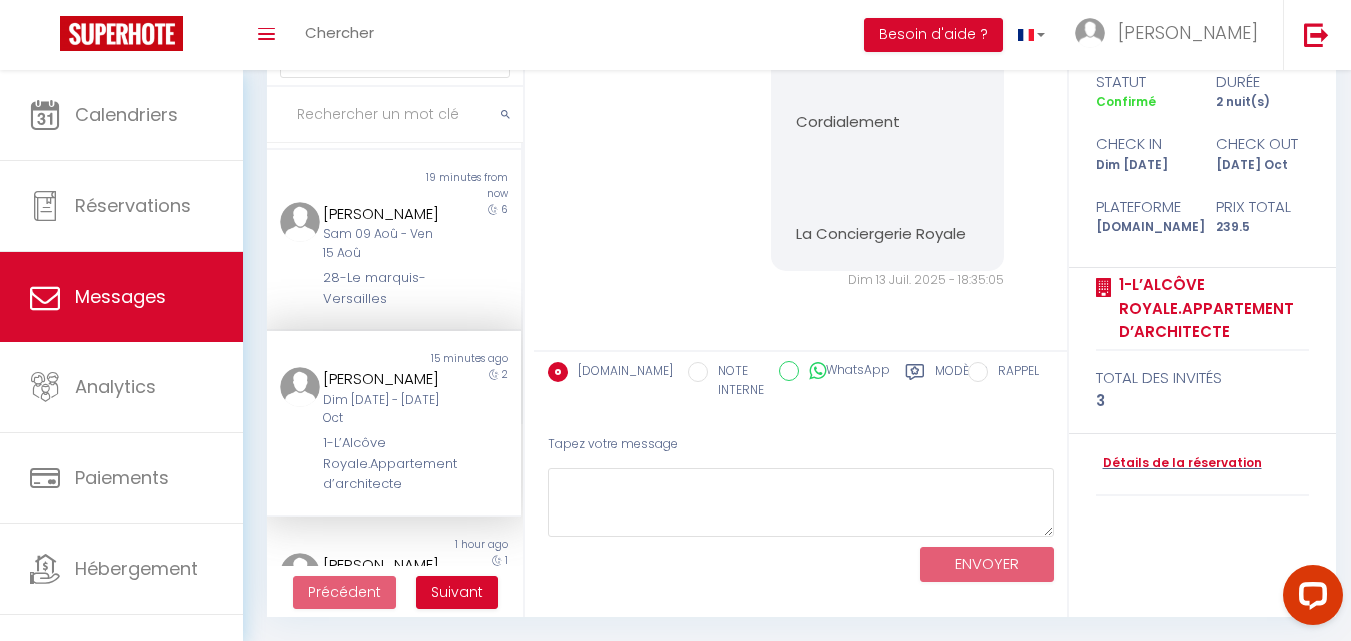 scroll, scrollTop: 2804, scrollLeft: 0, axis: vertical 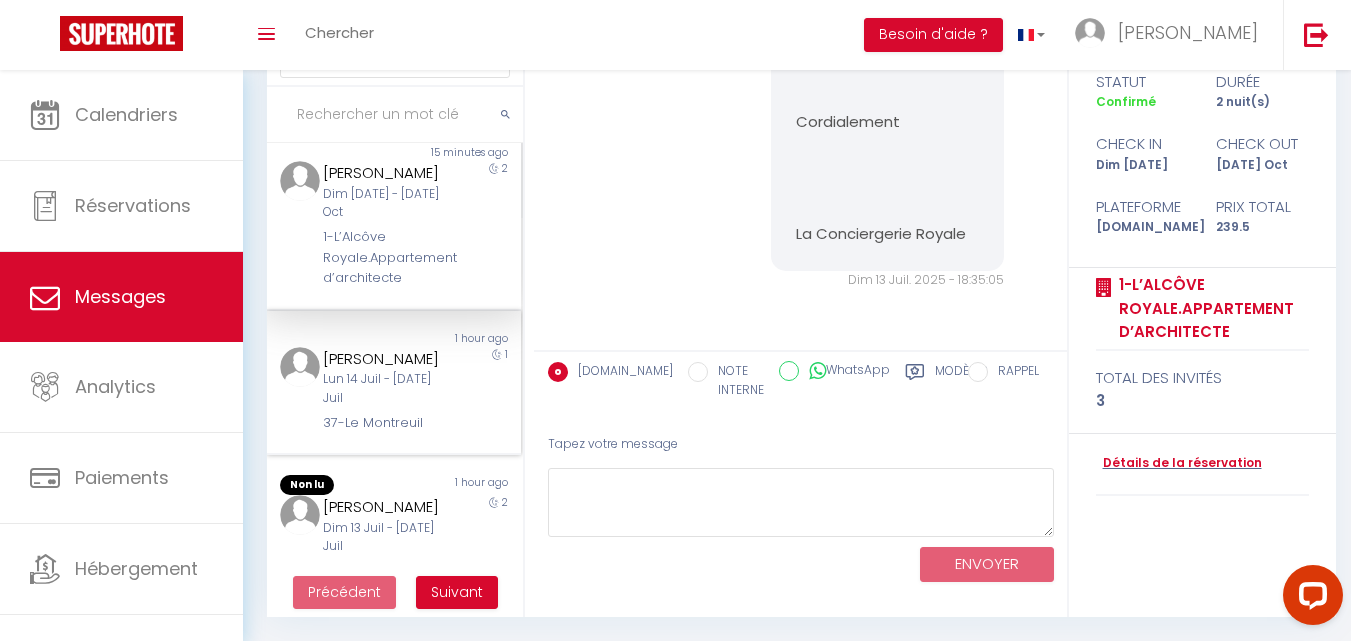 click on "1" at bounding box center [490, 390] 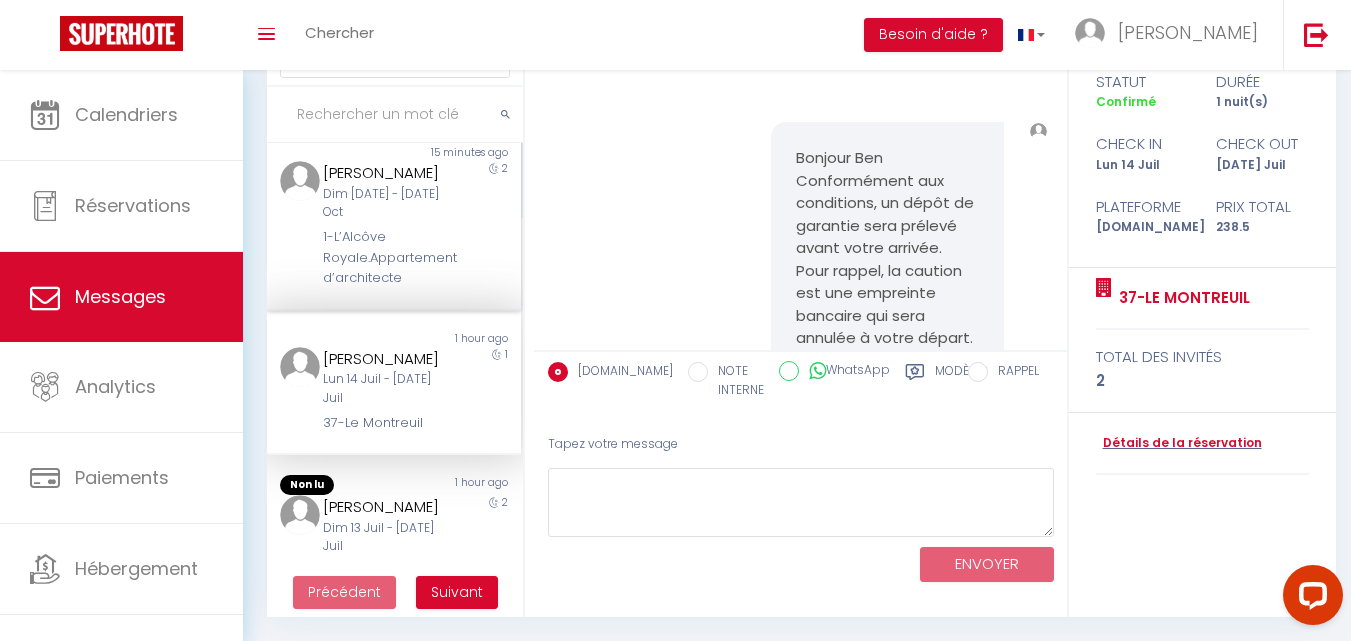 scroll, scrollTop: 4362, scrollLeft: 0, axis: vertical 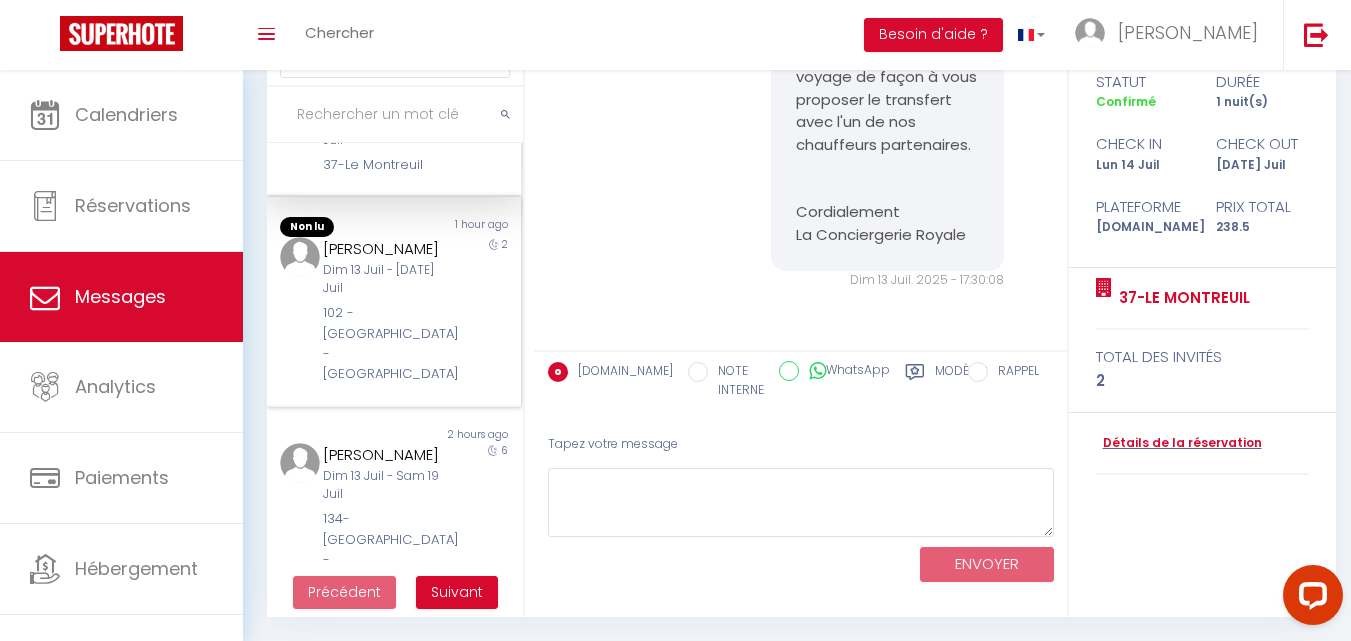 click on "2" at bounding box center [490, 311] 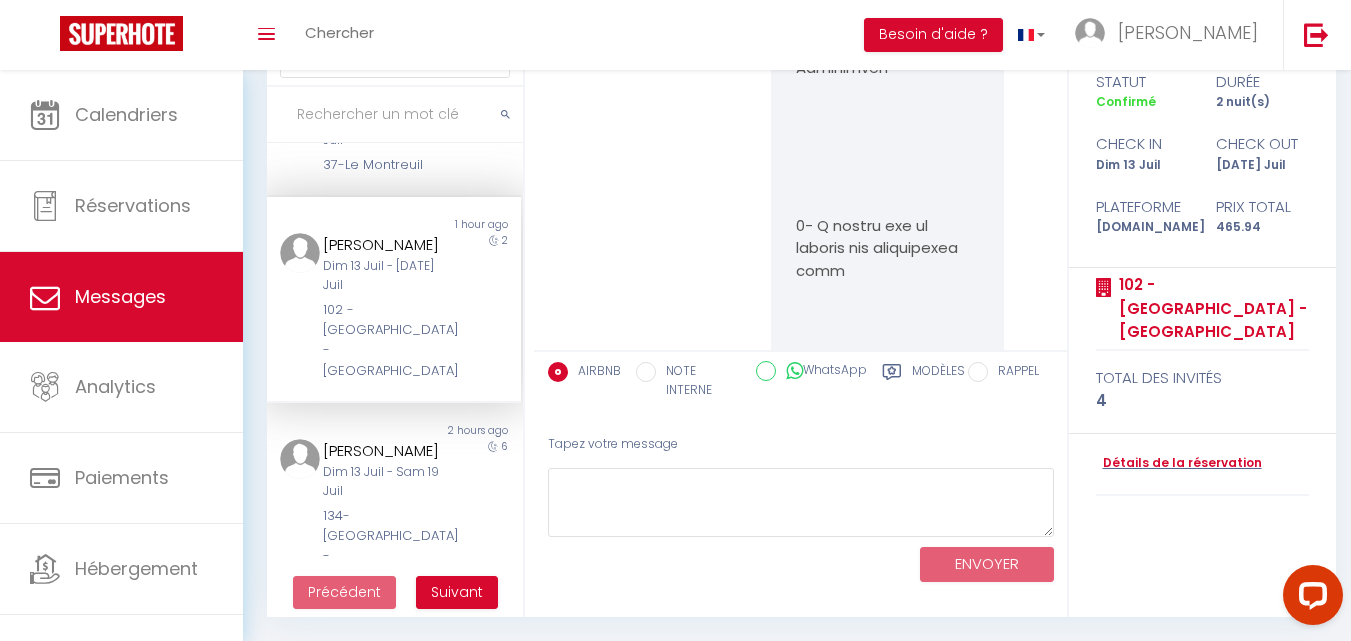 scroll, scrollTop: 21008, scrollLeft: 0, axis: vertical 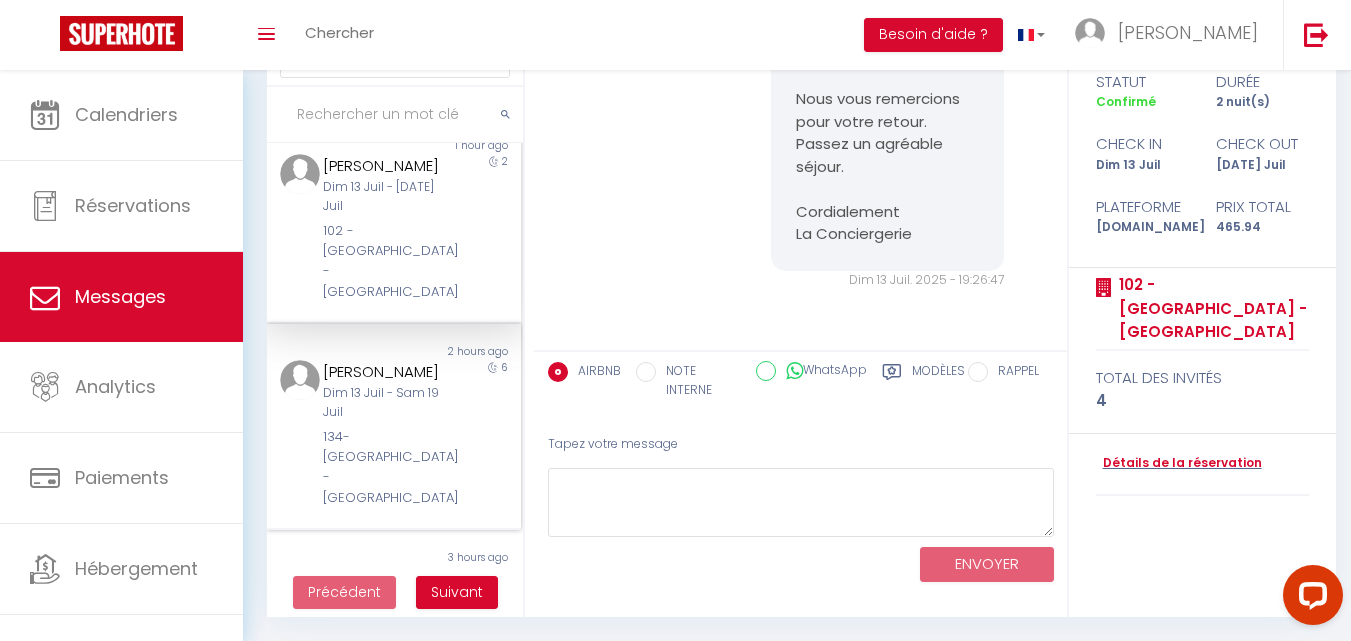 click on "[PERSON_NAME]" at bounding box center (384, 372) 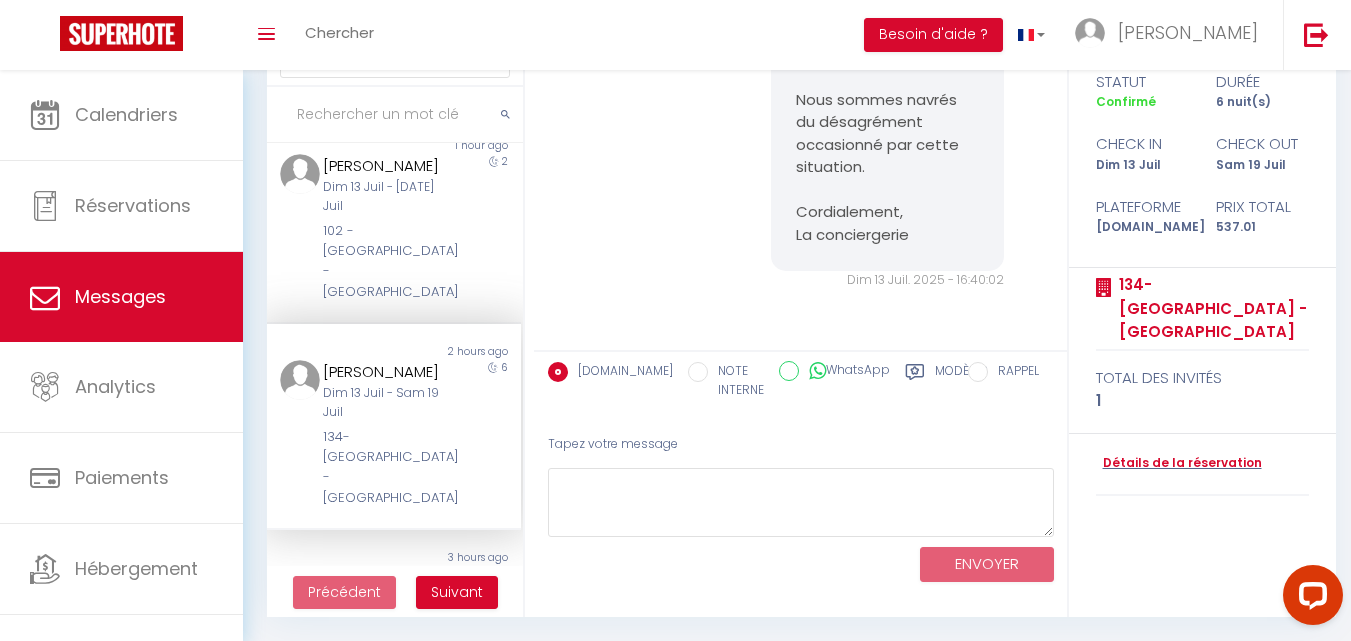 scroll, scrollTop: 12778, scrollLeft: 0, axis: vertical 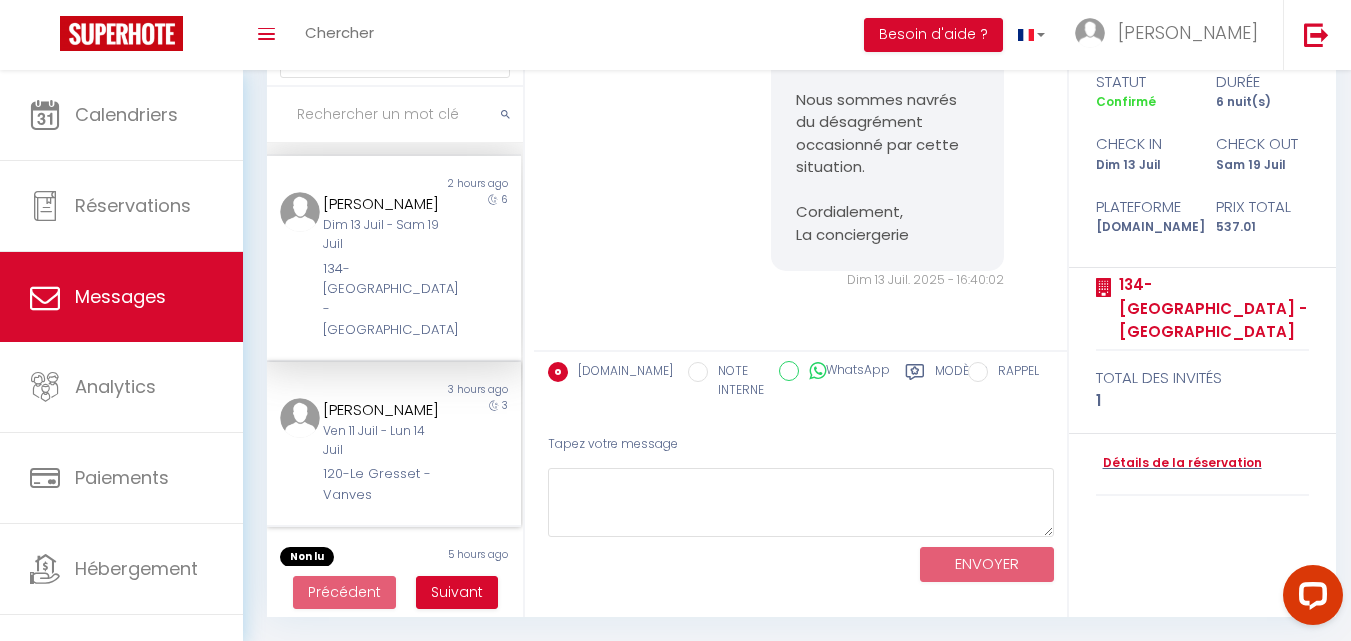 click on "[PERSON_NAME]" at bounding box center (384, 410) 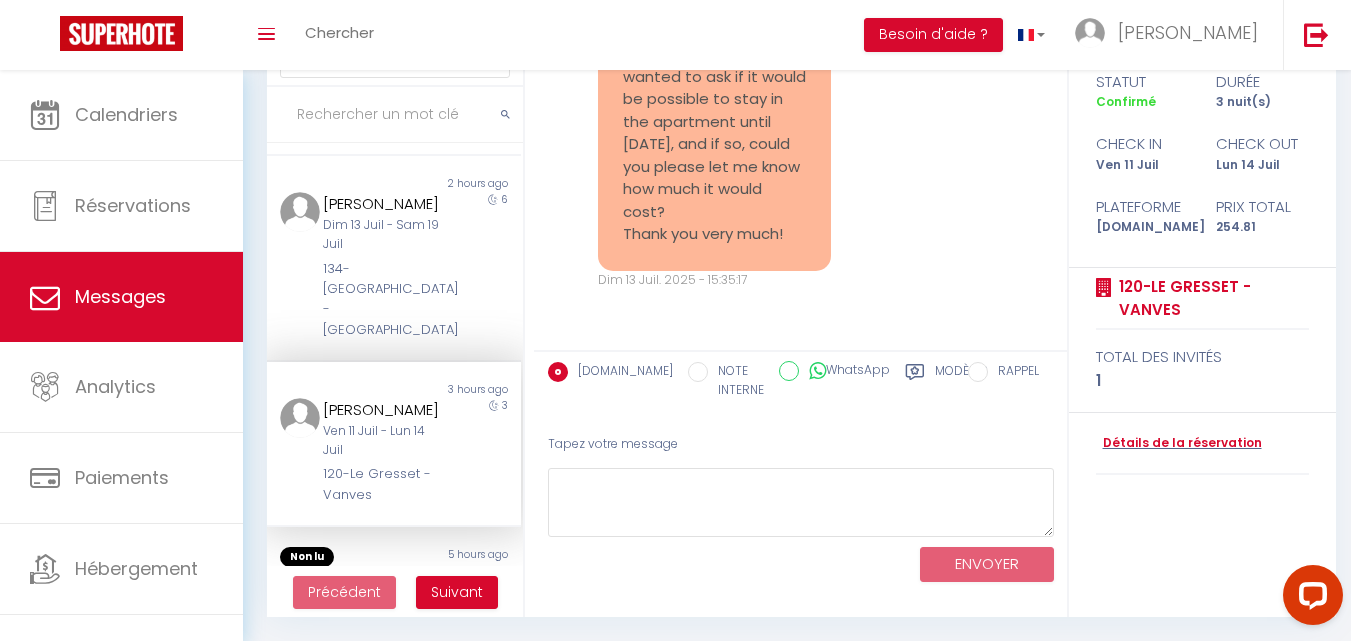 scroll, scrollTop: 25901, scrollLeft: 0, axis: vertical 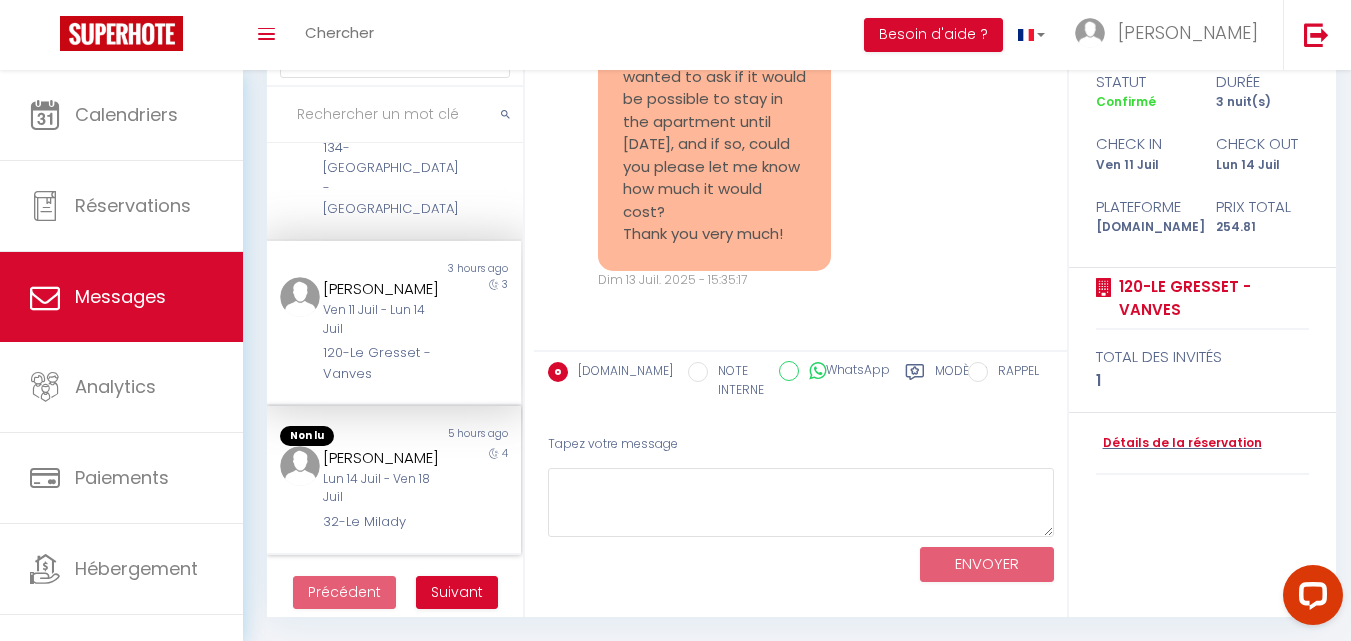 click on "5 hours ago" at bounding box center (457, 436) 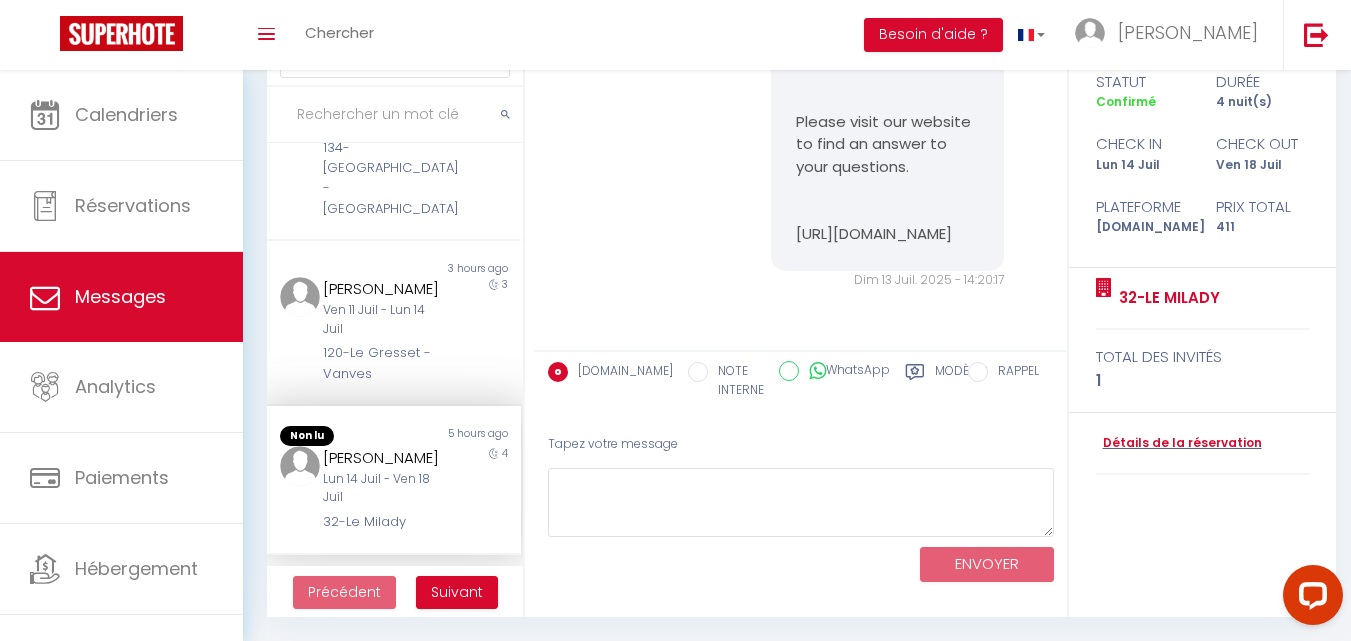 scroll, scrollTop: 11212, scrollLeft: 0, axis: vertical 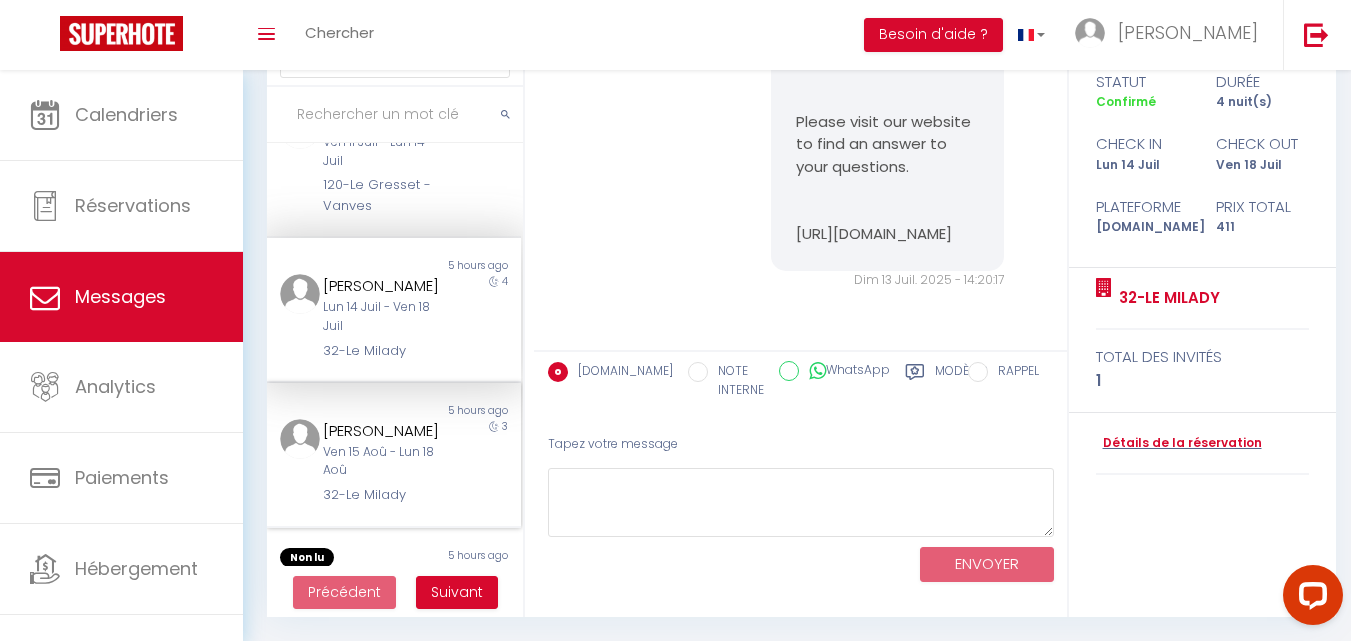click on "[PERSON_NAME]" at bounding box center [384, 431] 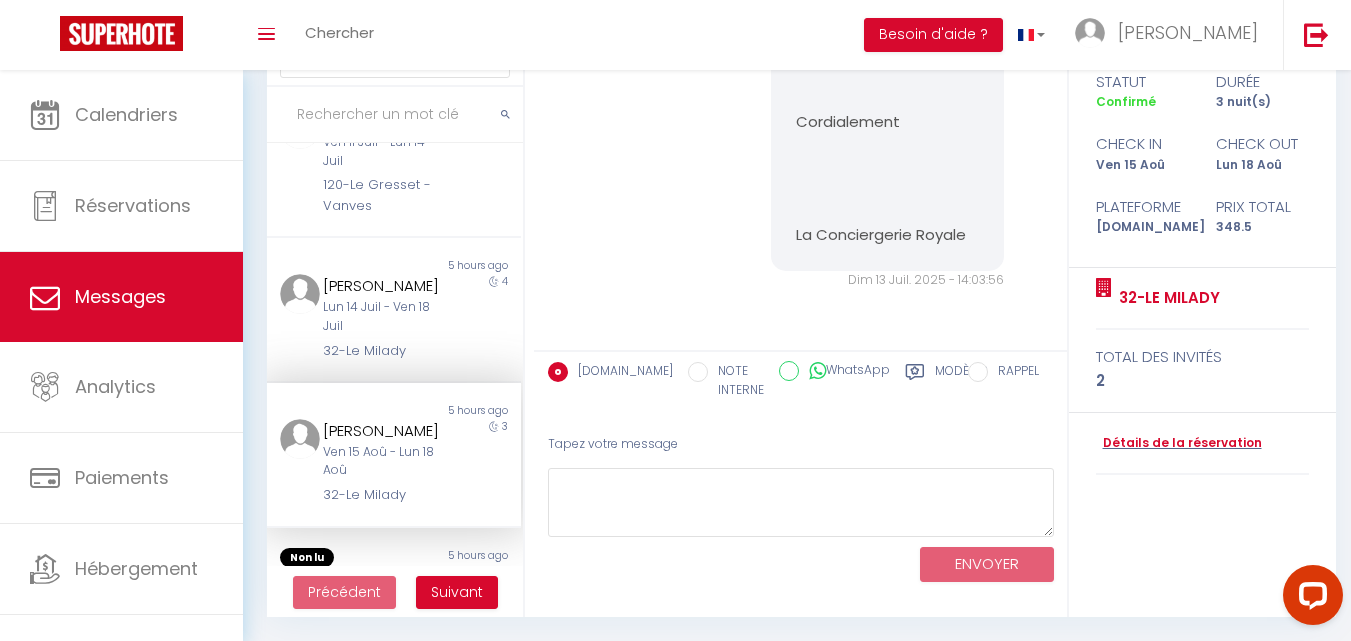 scroll, scrollTop: 2736, scrollLeft: 0, axis: vertical 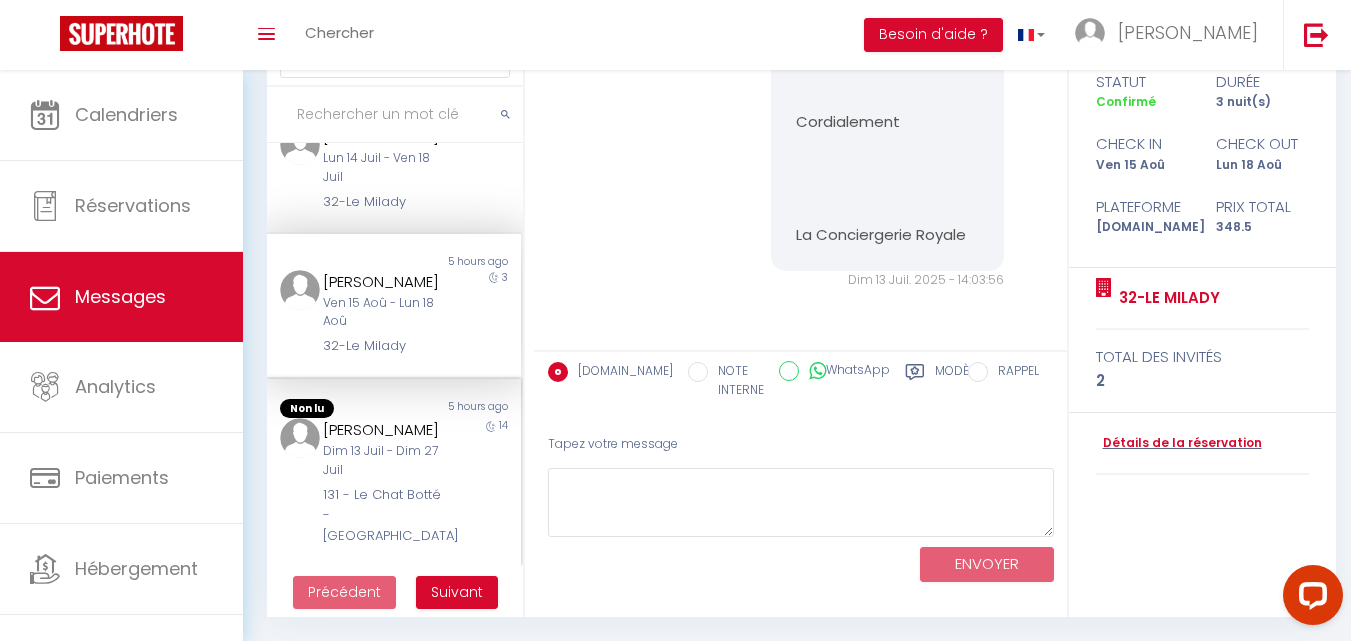 click on "[PERSON_NAME]" at bounding box center [384, 430] 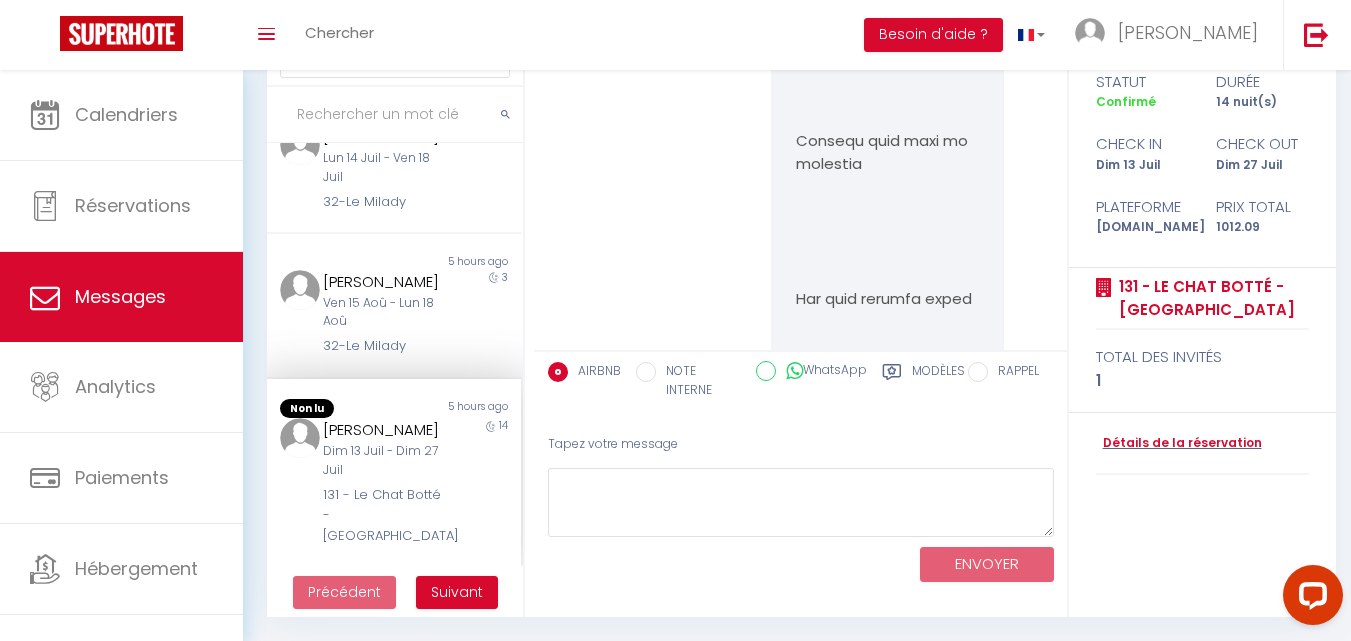 scroll, scrollTop: 1379, scrollLeft: 0, axis: vertical 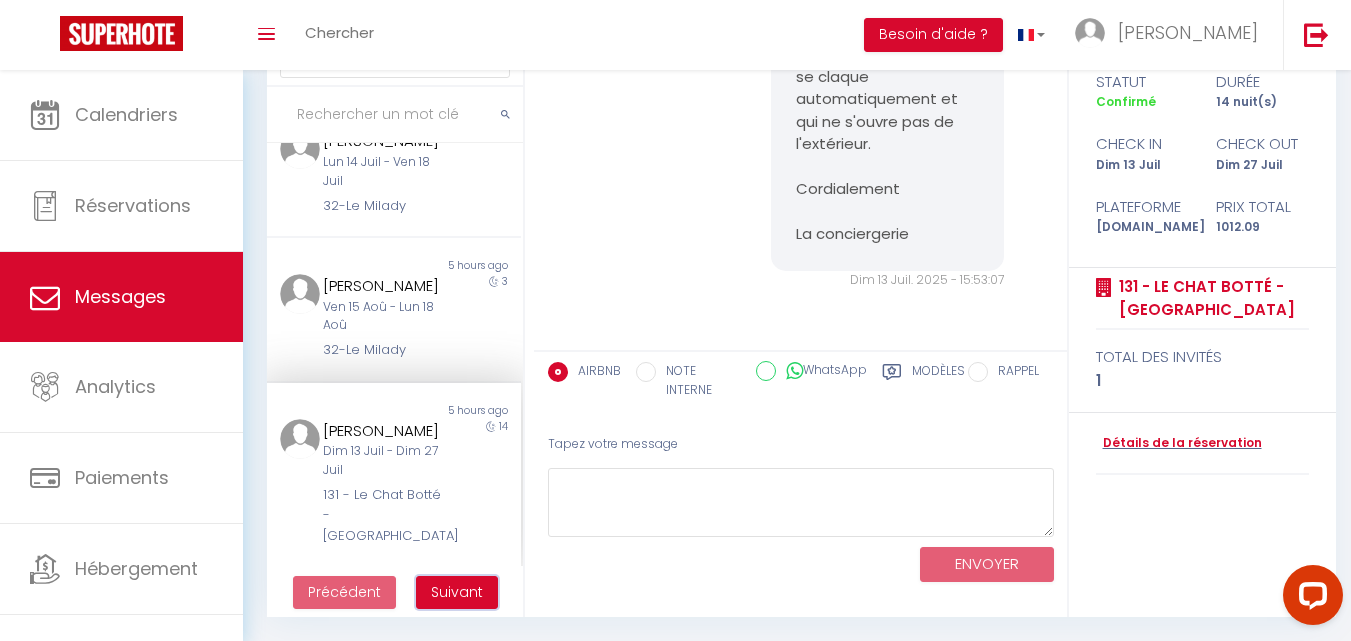 click on "Suivant" at bounding box center (457, 593) 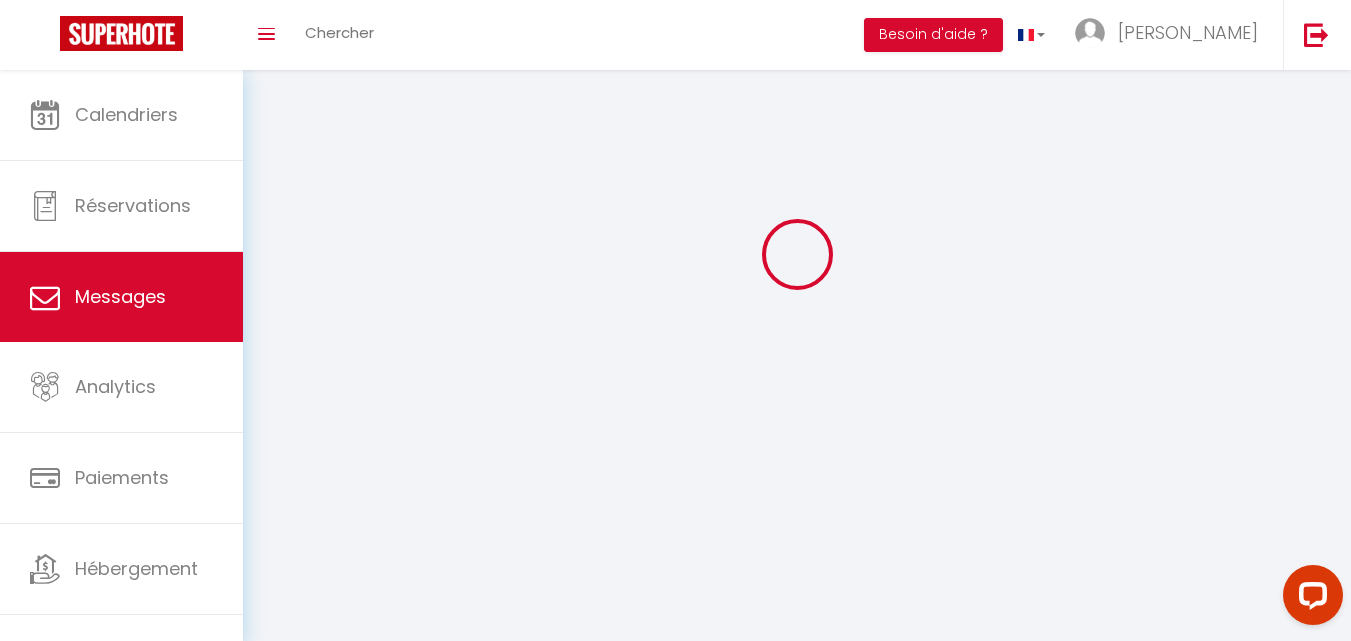 scroll, scrollTop: 70, scrollLeft: 0, axis: vertical 